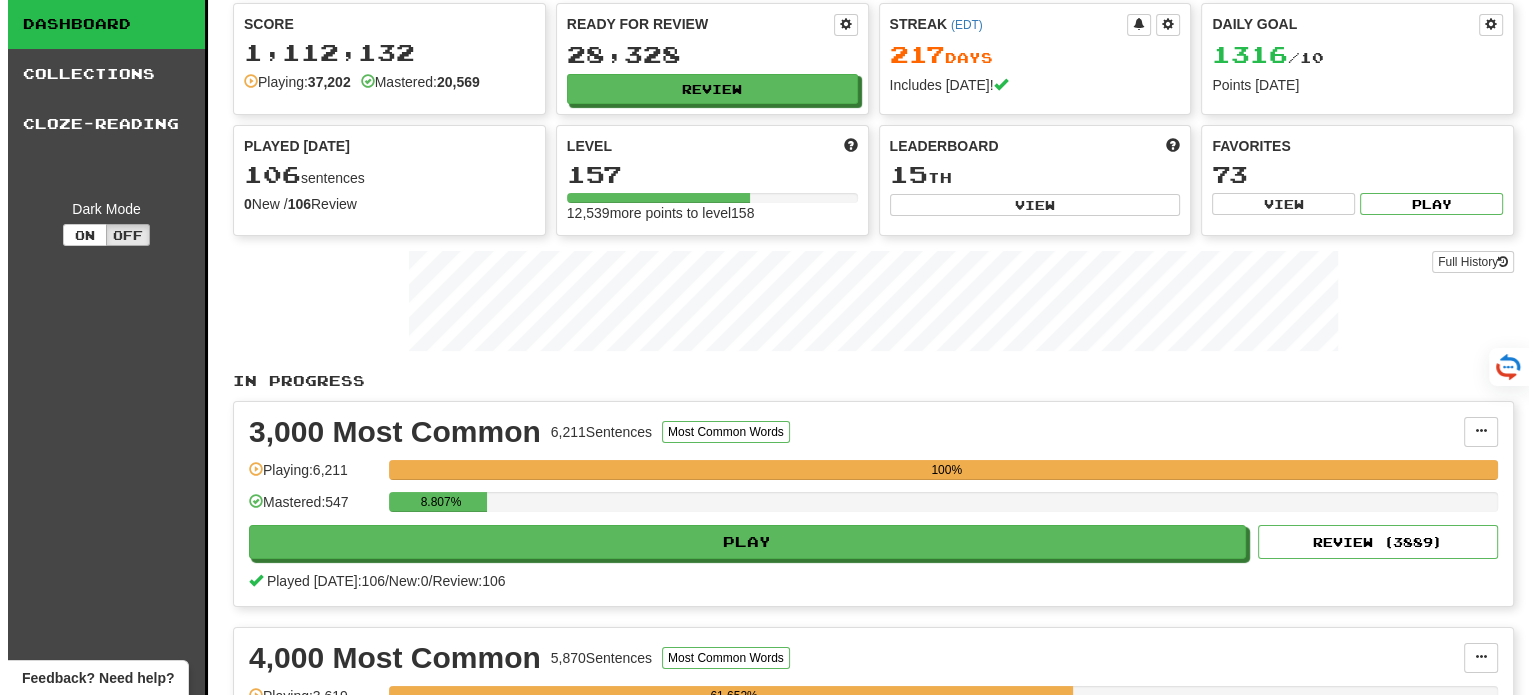 scroll, scrollTop: 100, scrollLeft: 0, axis: vertical 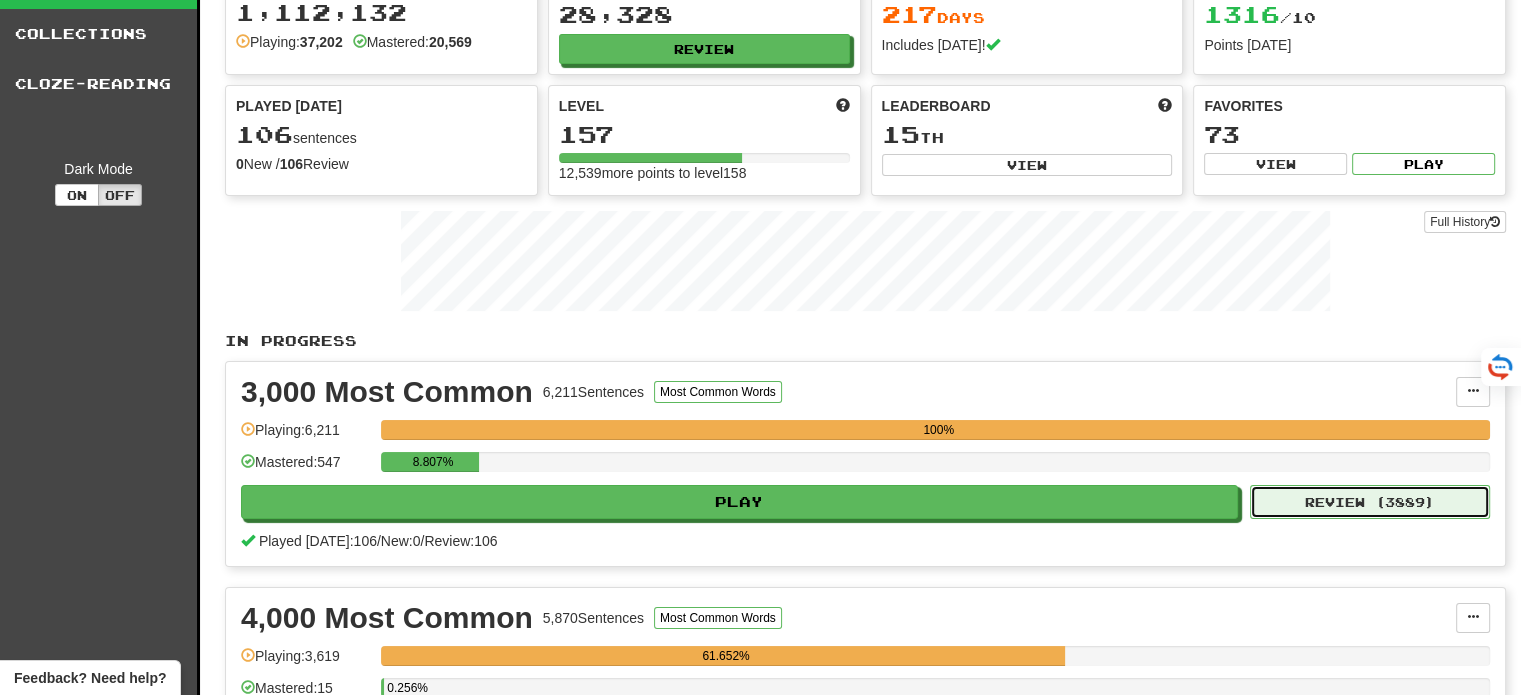 click on "Review ( 3889 )" at bounding box center [1370, 502] 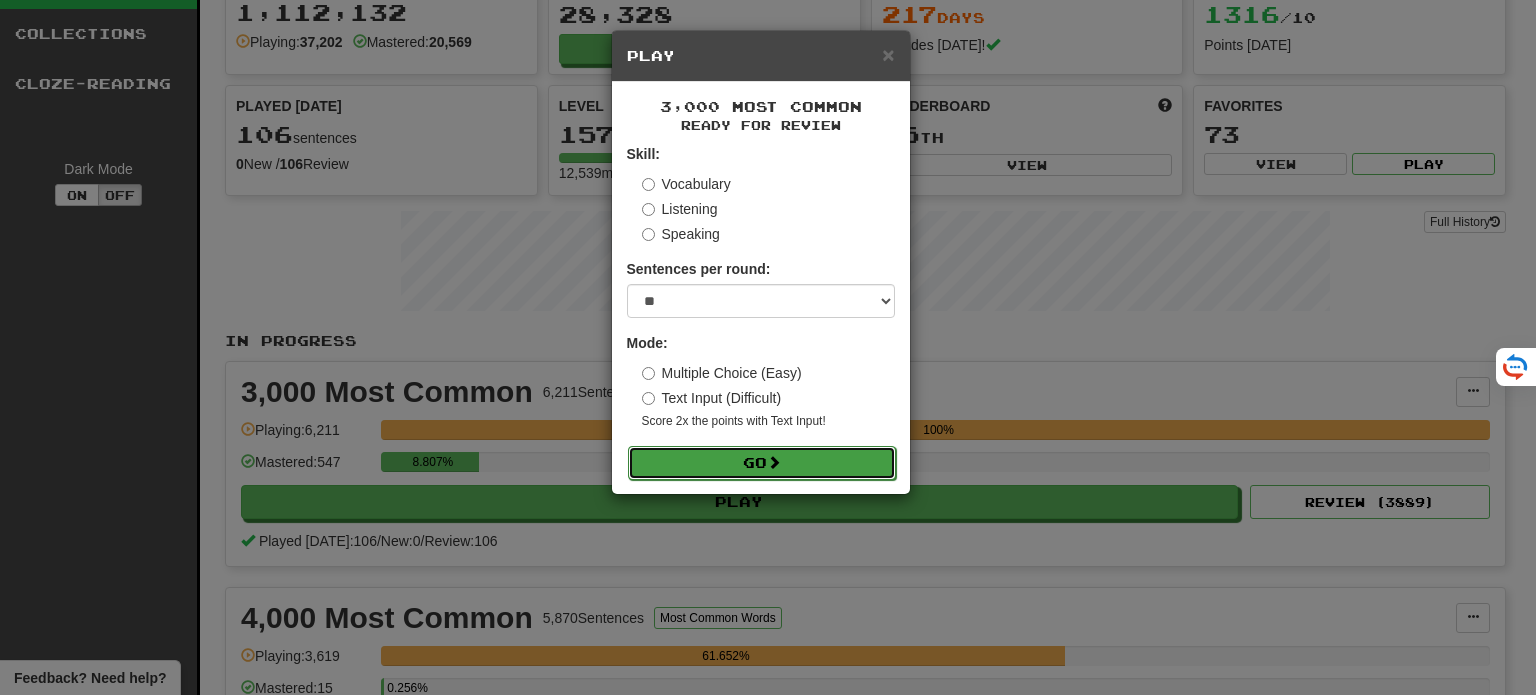 click on "Go" at bounding box center (762, 463) 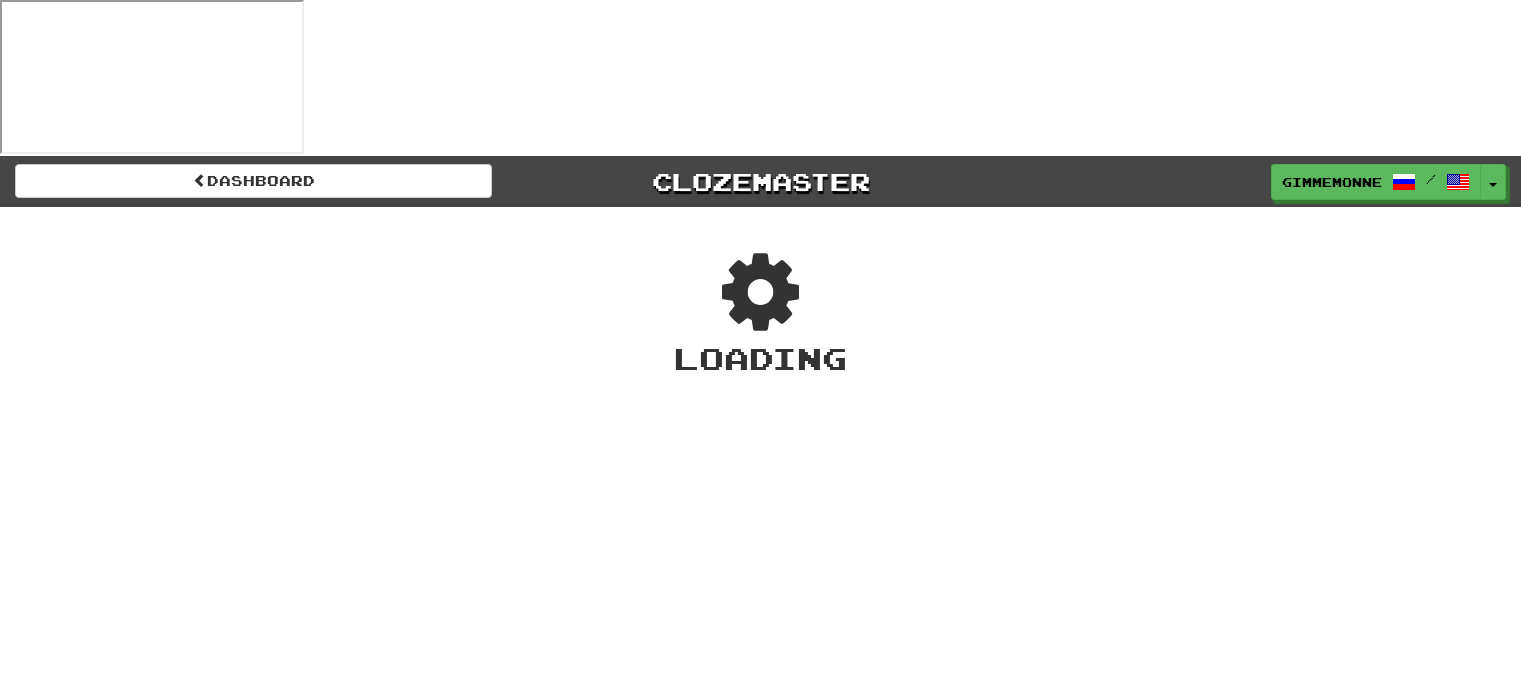 scroll, scrollTop: 0, scrollLeft: 0, axis: both 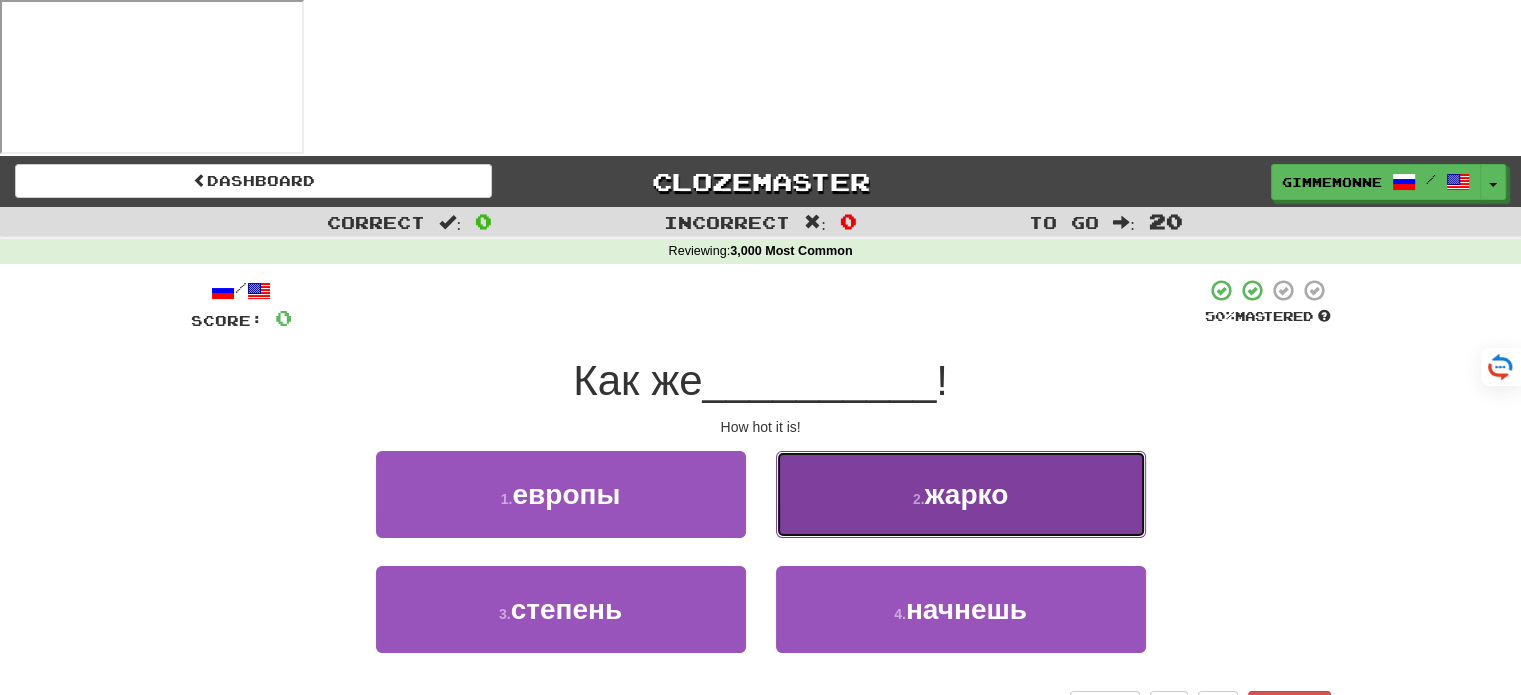 click on "2 .  жарко" at bounding box center [961, 494] 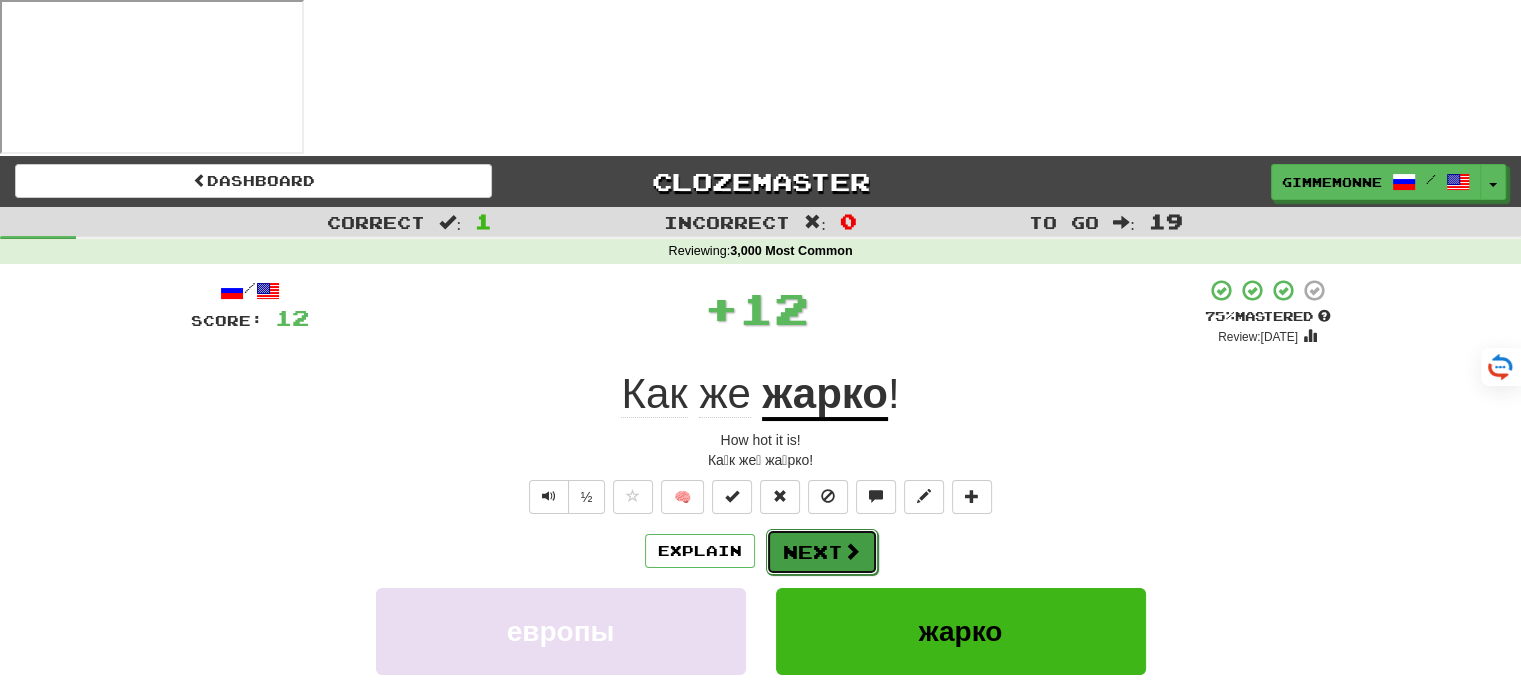 click on "Next" at bounding box center (822, 552) 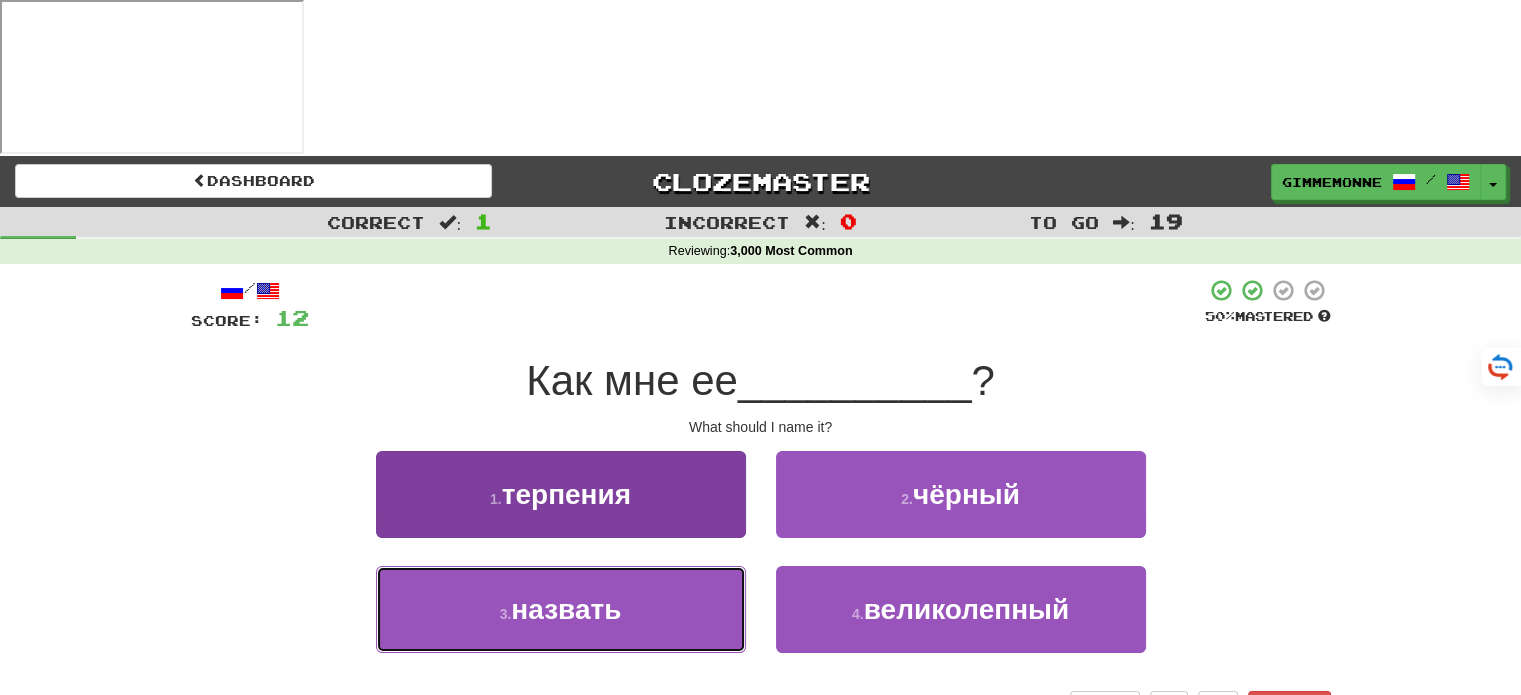 drag, startPoint x: 657, startPoint y: 462, endPoint x: 697, endPoint y: 471, distance: 41 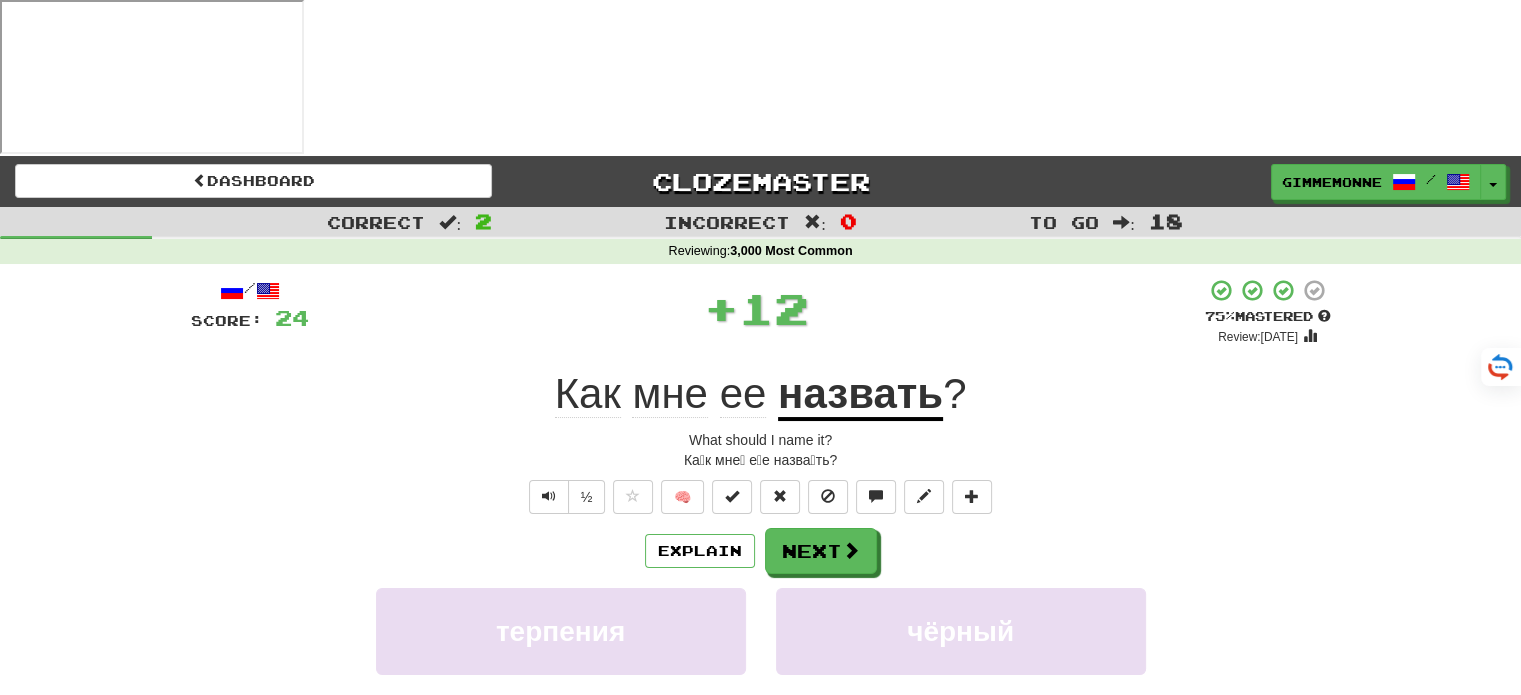 click on "Explain Next терпения чёрный назвать великолепный Learn more: терпения чёрный назвать великолепный" at bounding box center [761, 688] 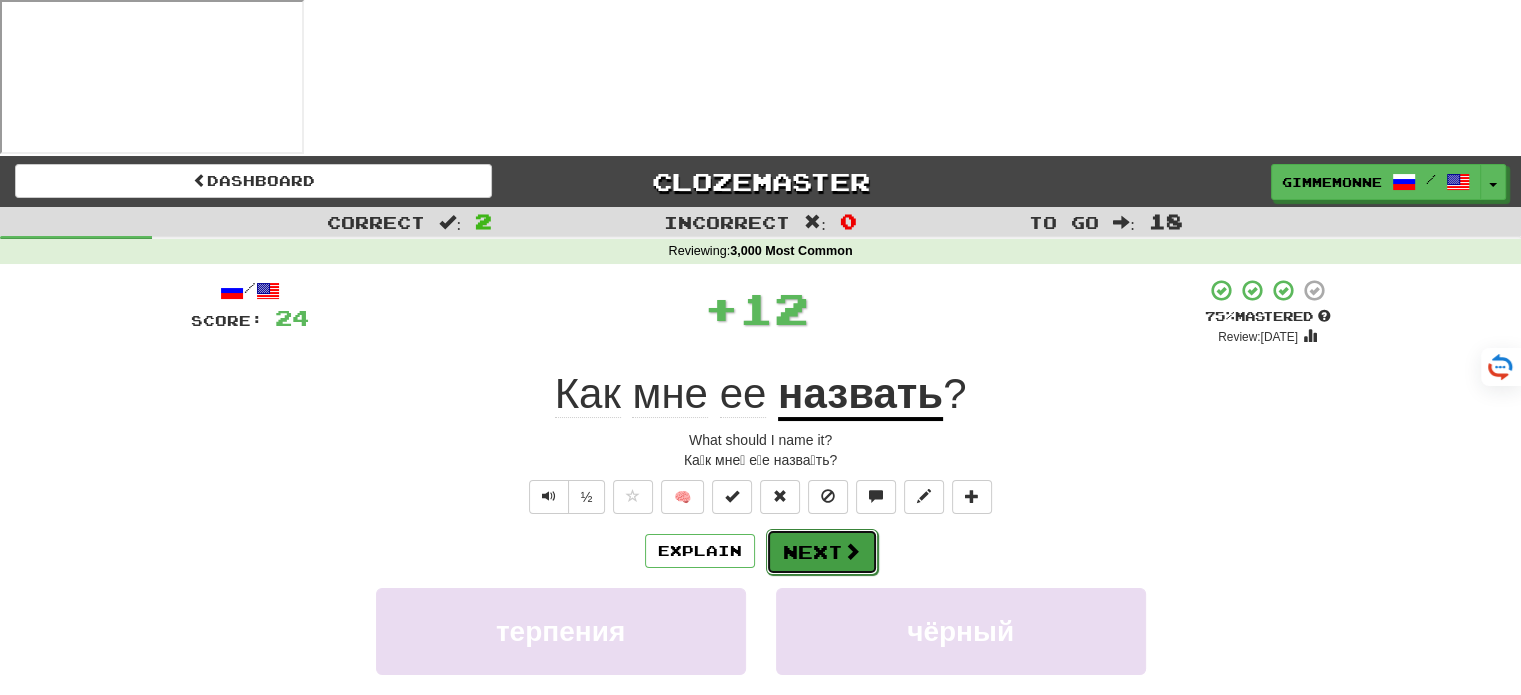 click on "Next" at bounding box center (822, 552) 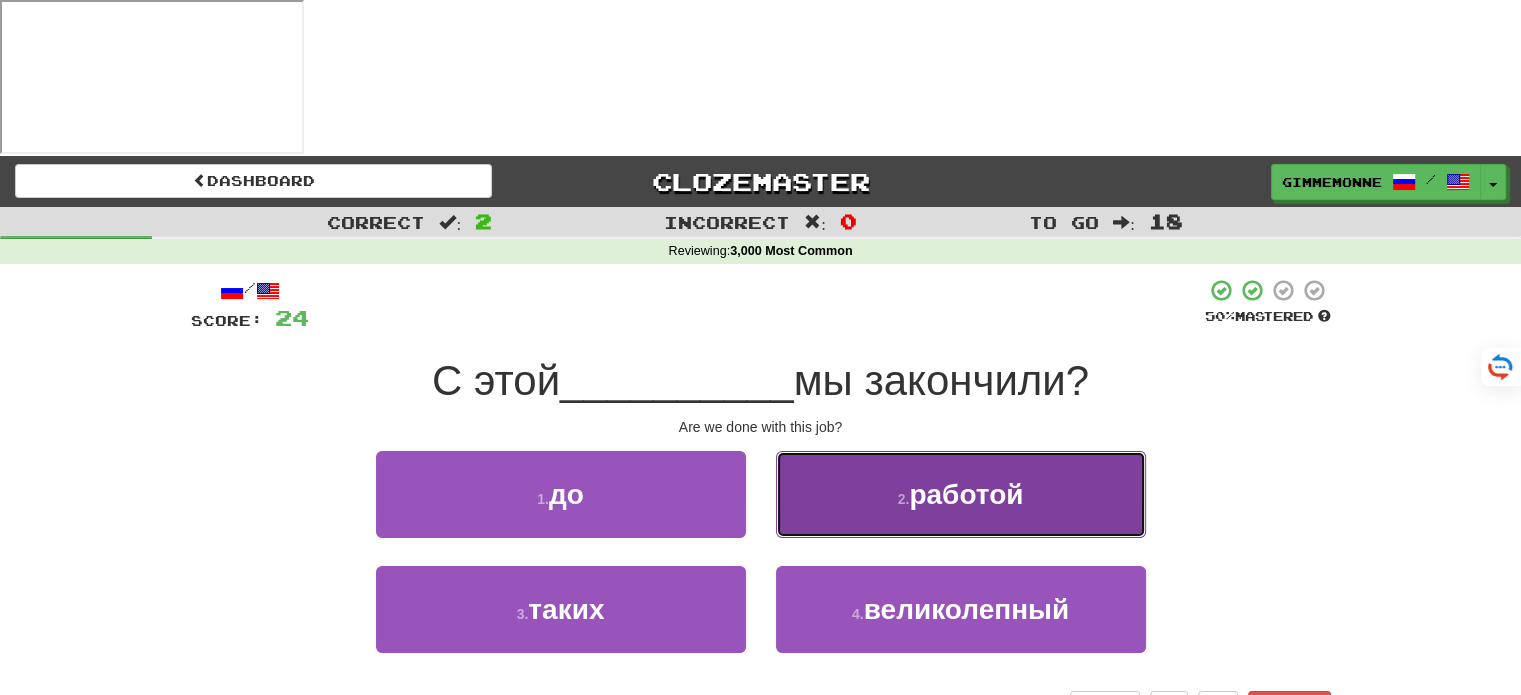 click on "2 .  работой" at bounding box center (961, 494) 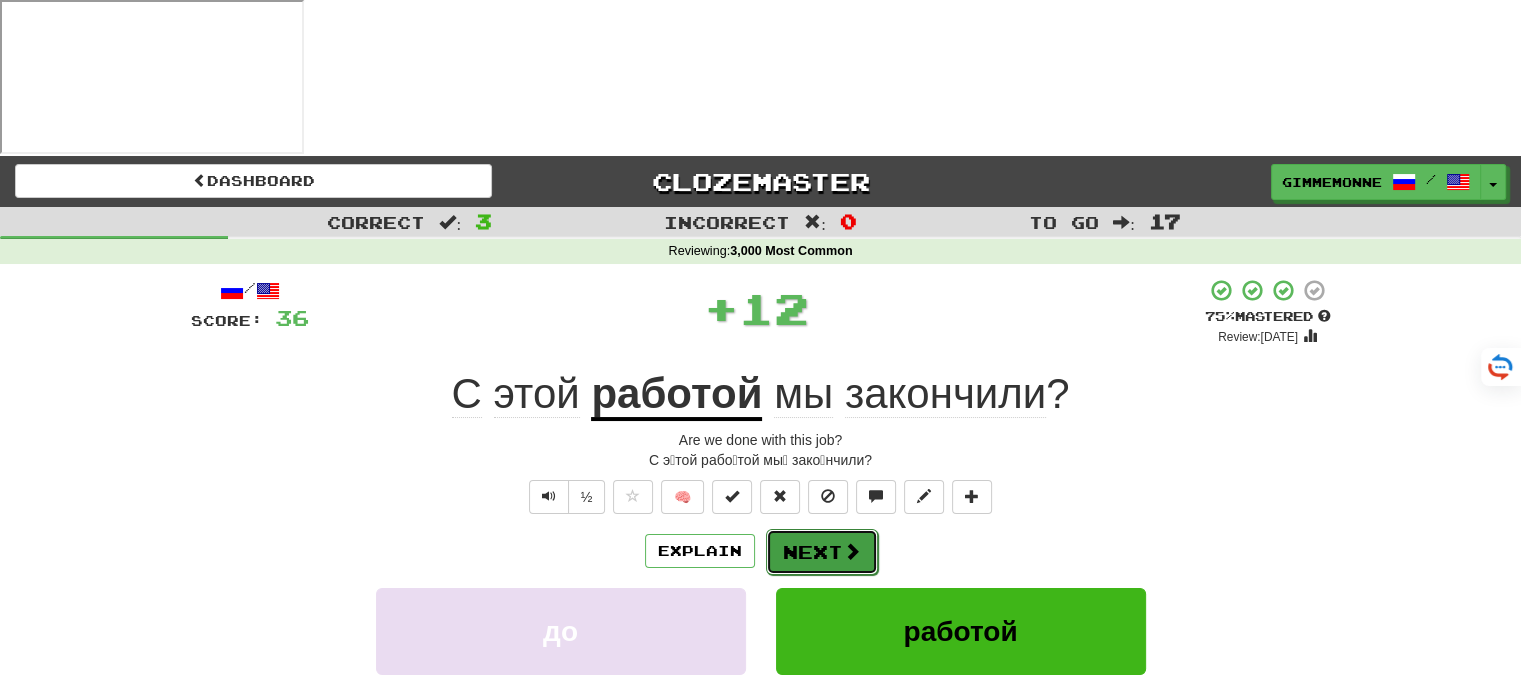 click on "Next" at bounding box center (822, 552) 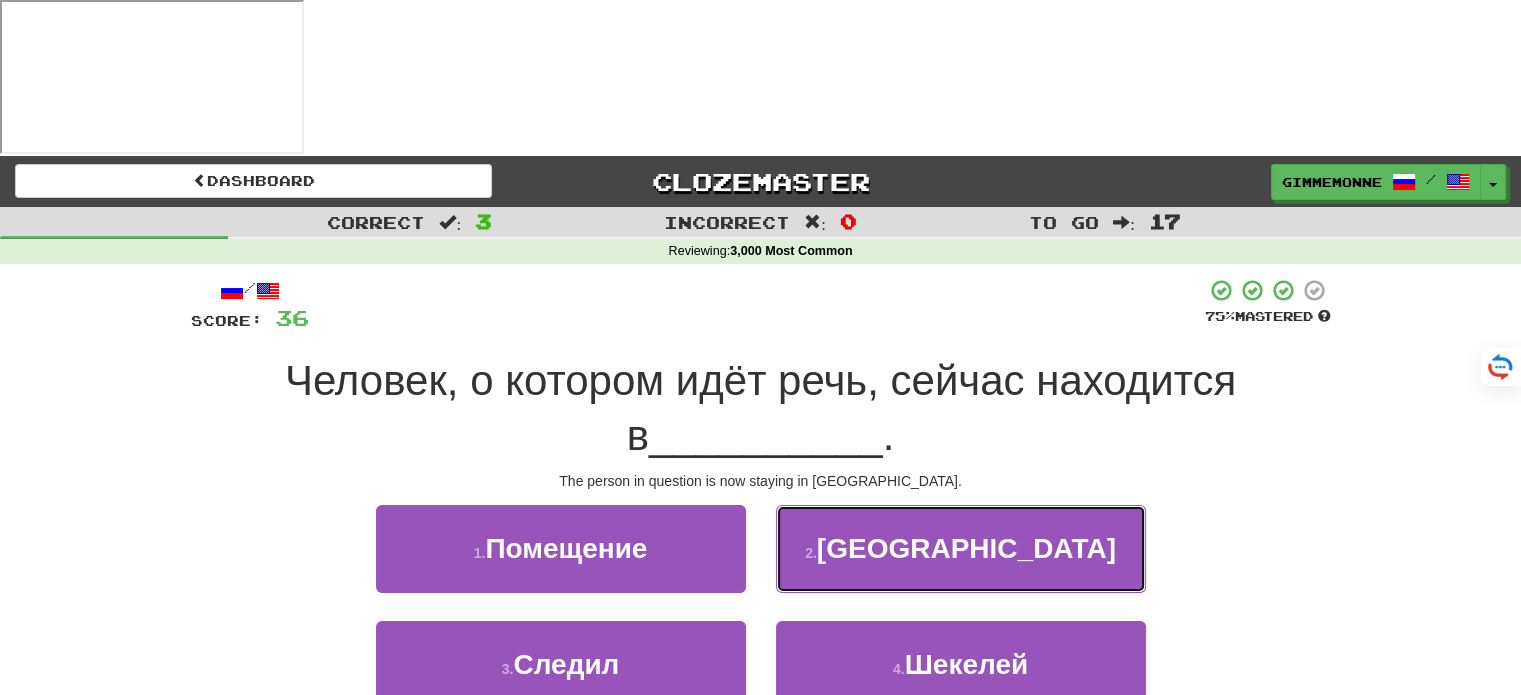click on "2 .  Америке" at bounding box center [961, 548] 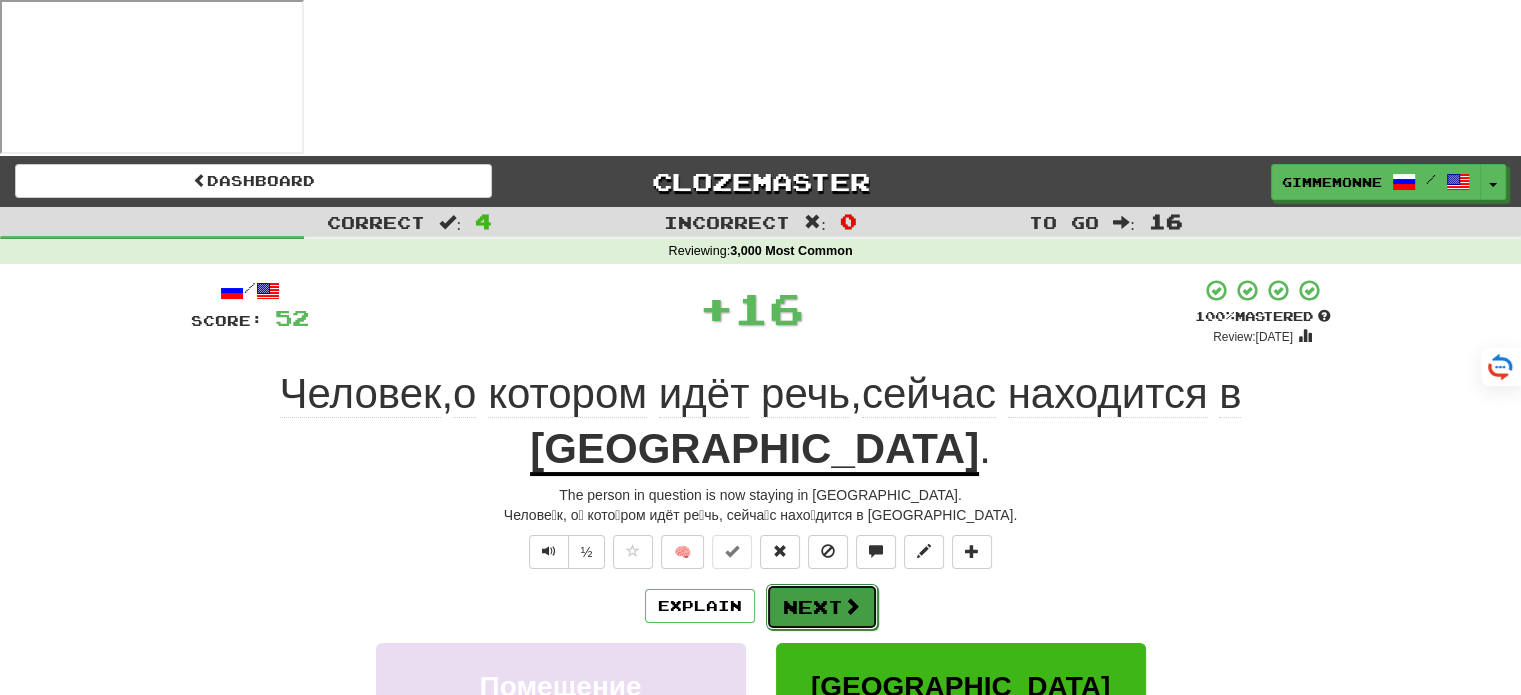 click on "Next" at bounding box center [822, 607] 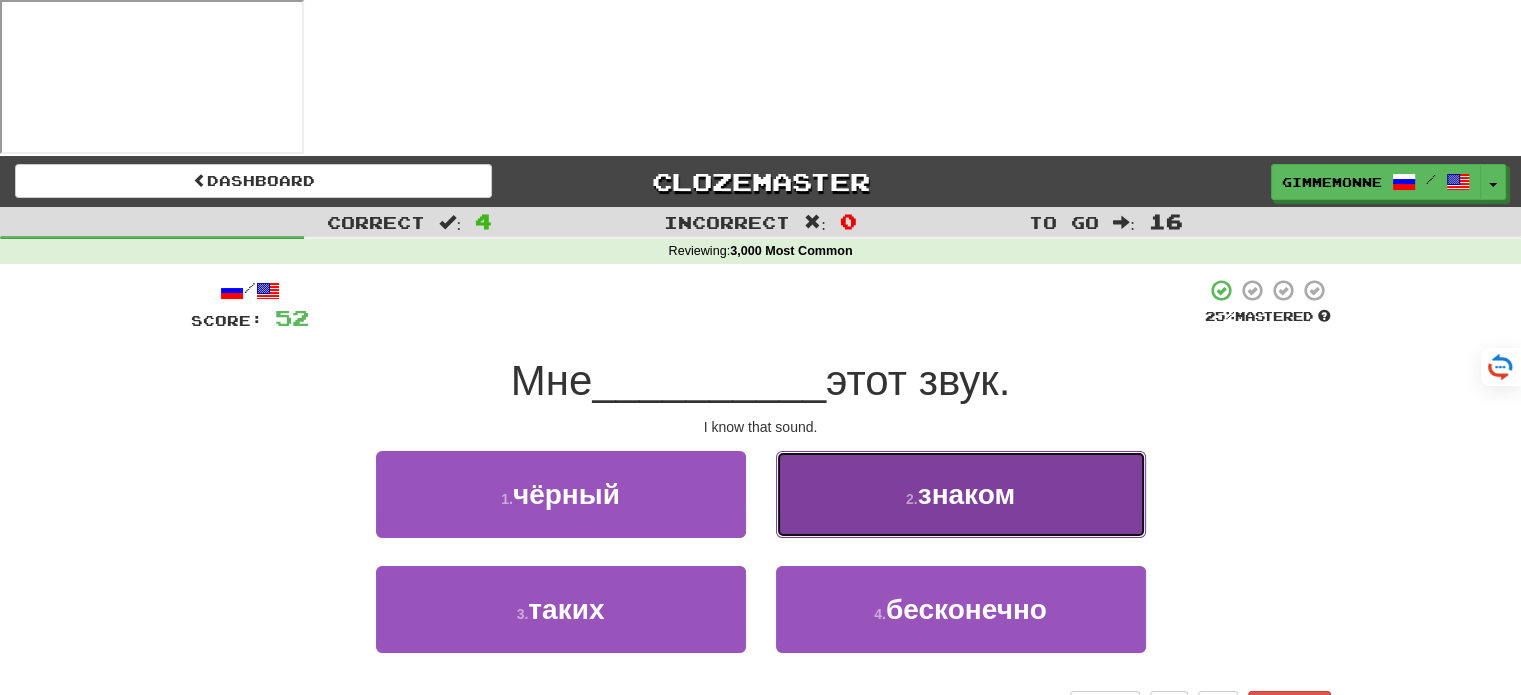 click on "2 .  знаком" at bounding box center [961, 494] 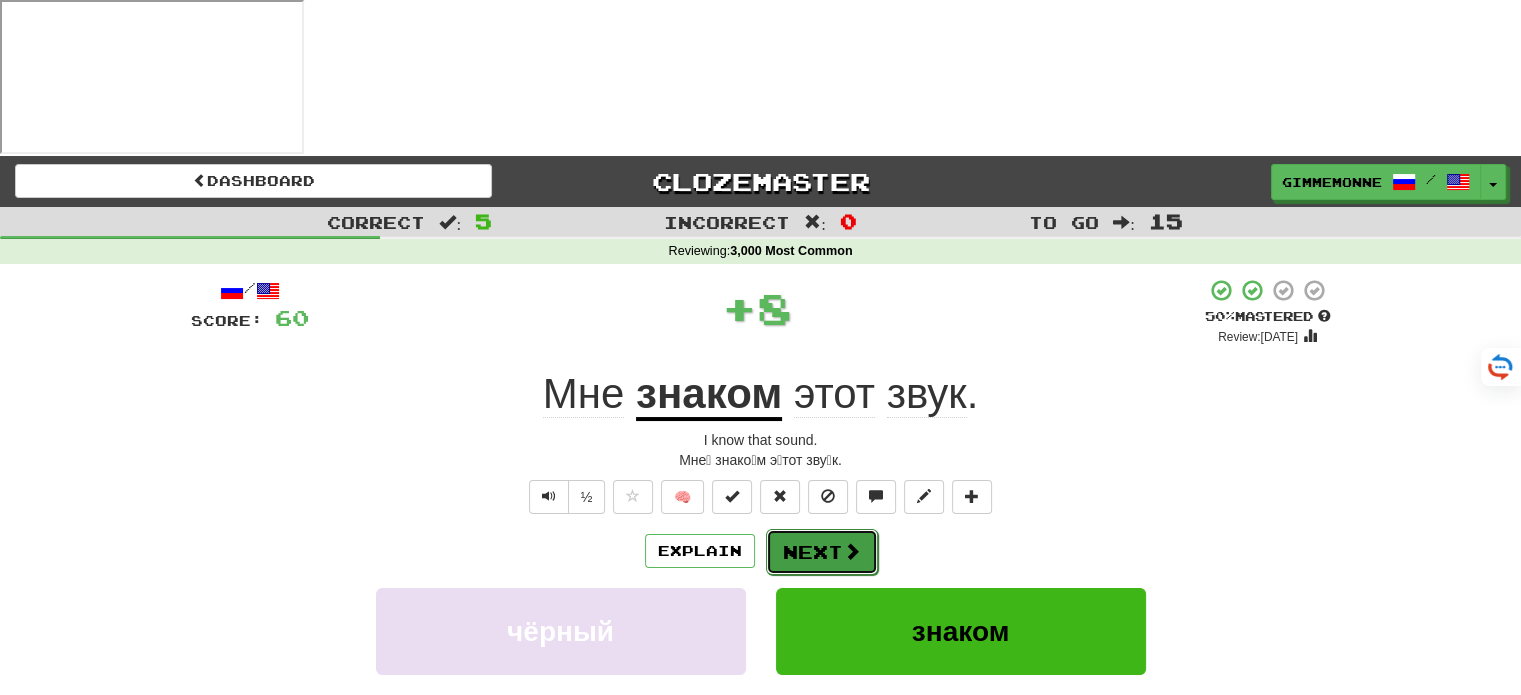 click on "Next" at bounding box center [822, 552] 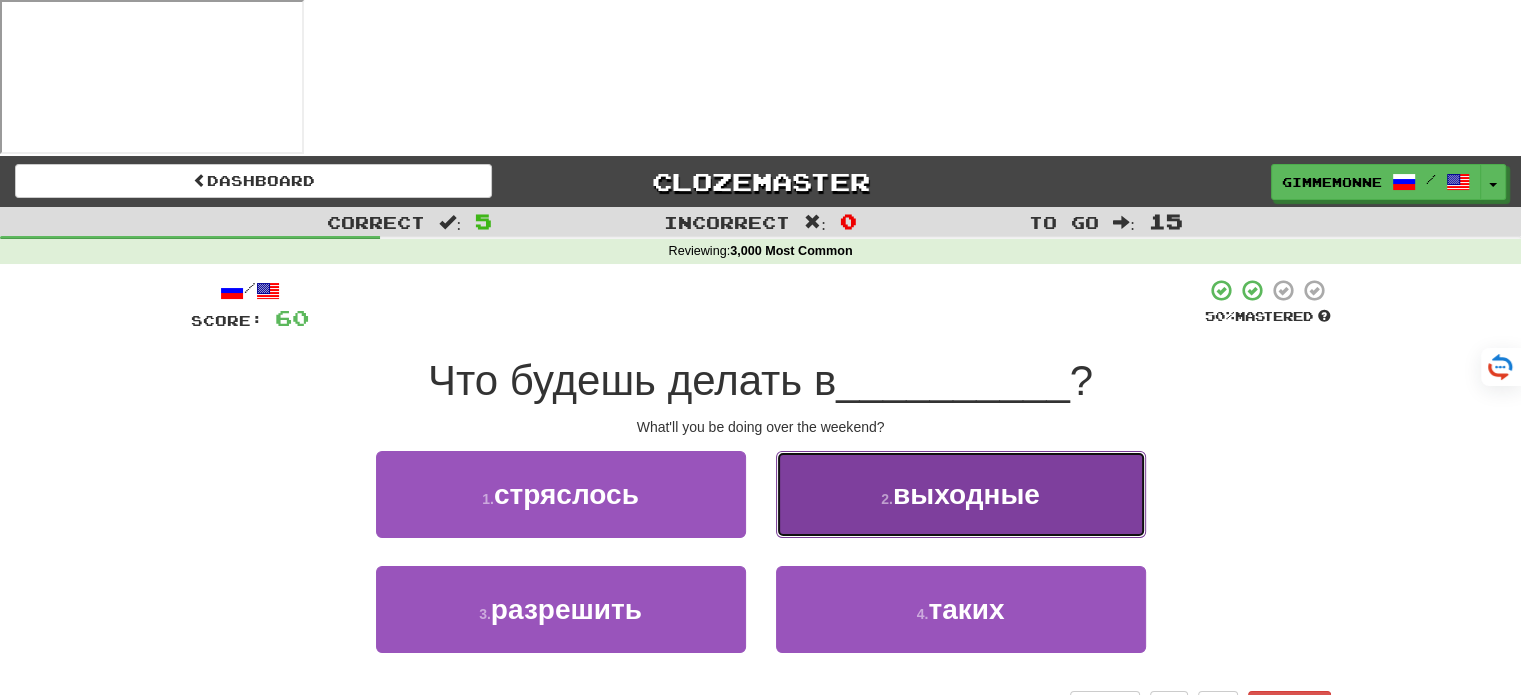 click on "2 .  выходные" at bounding box center (961, 494) 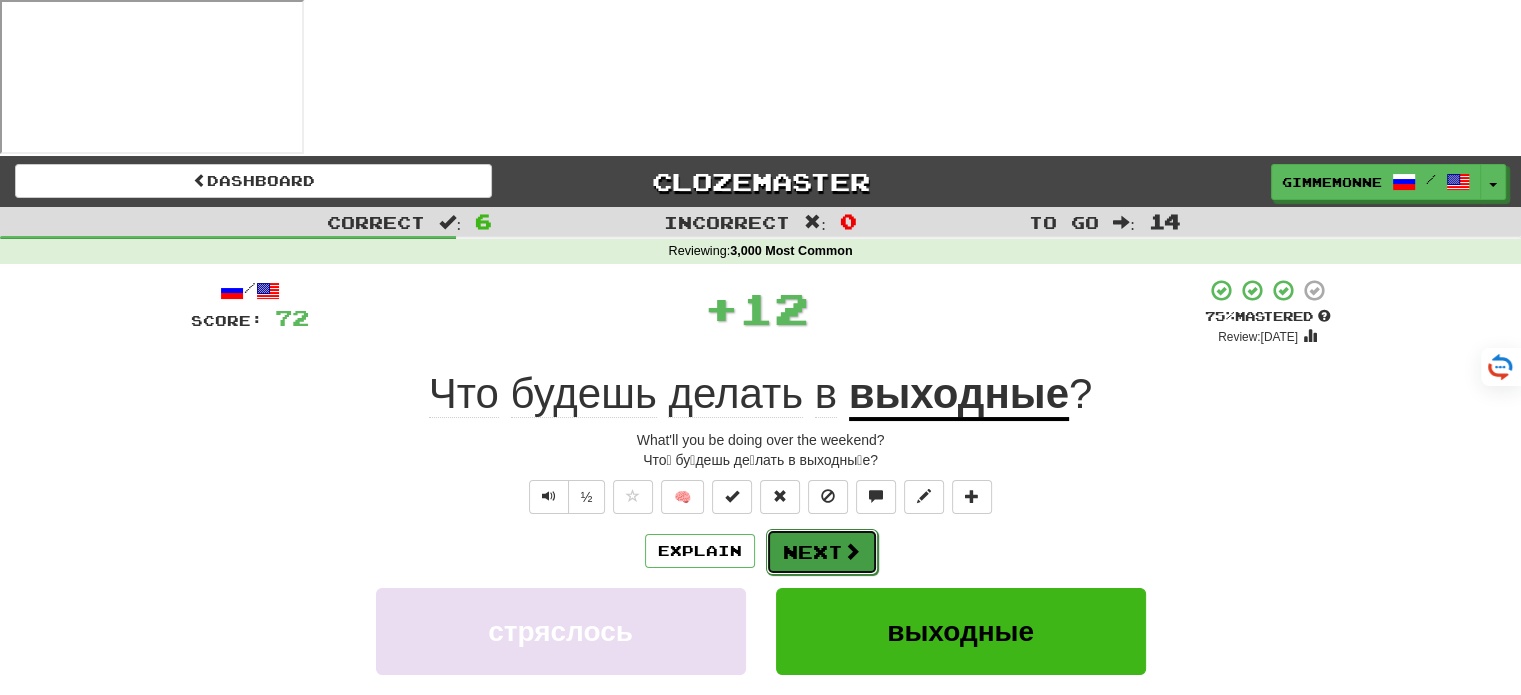 click on "Next" at bounding box center (822, 552) 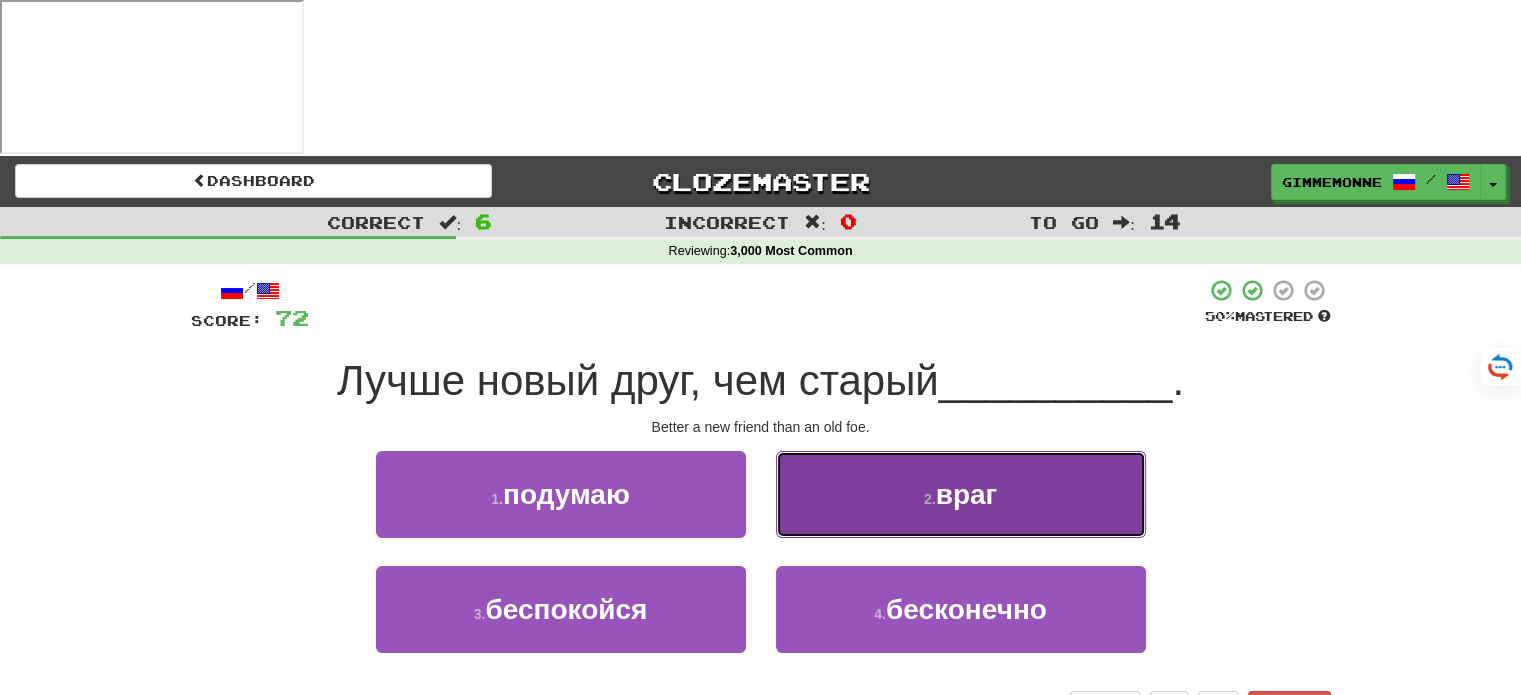 click on "2 .  враг" at bounding box center [961, 494] 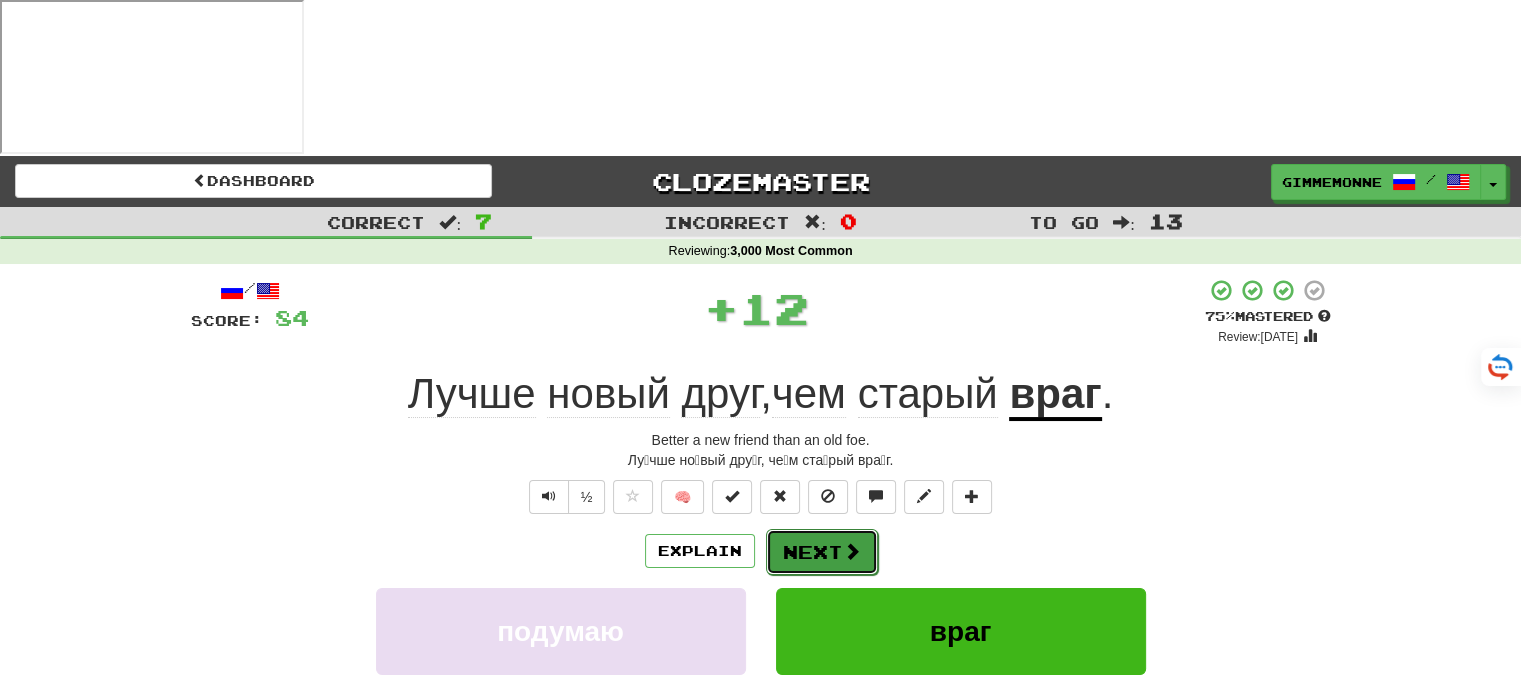 click on "Next" at bounding box center [822, 552] 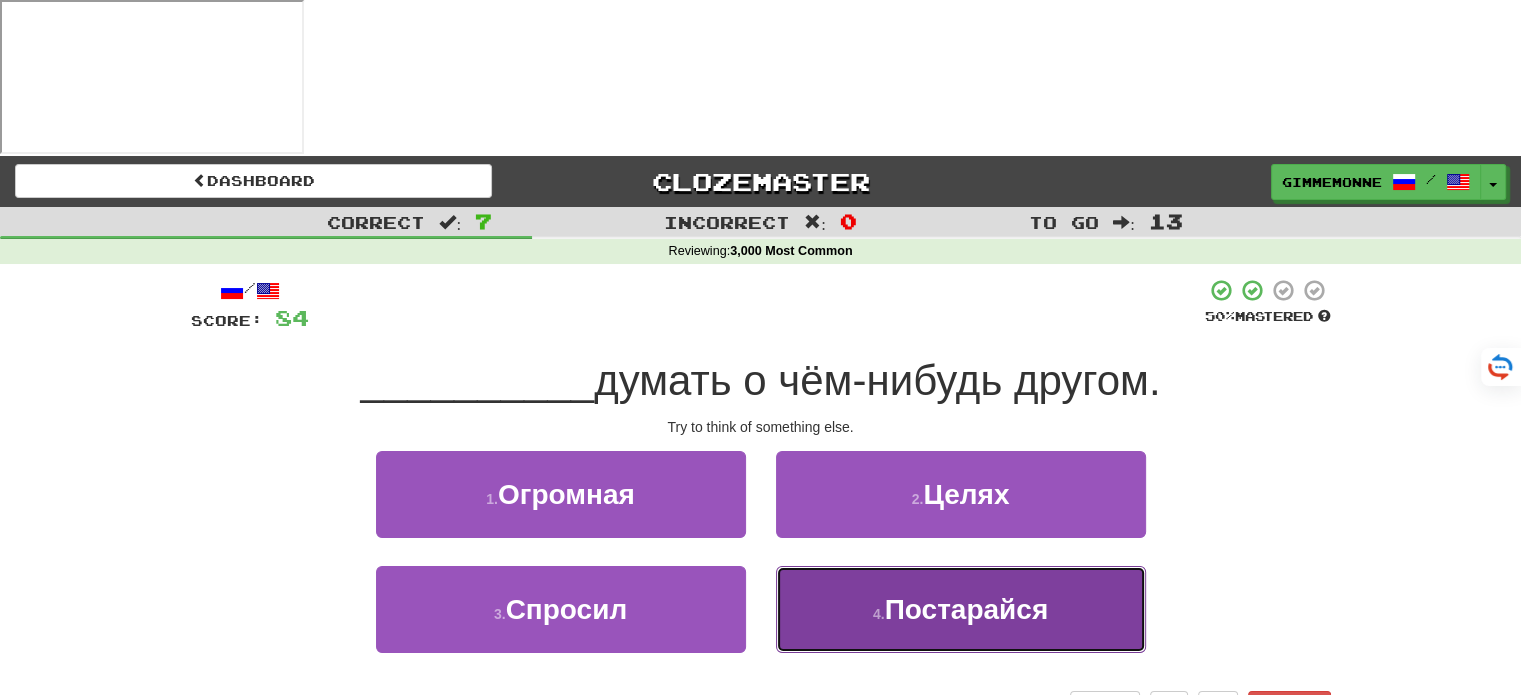 click on "Постарайся" at bounding box center (967, 609) 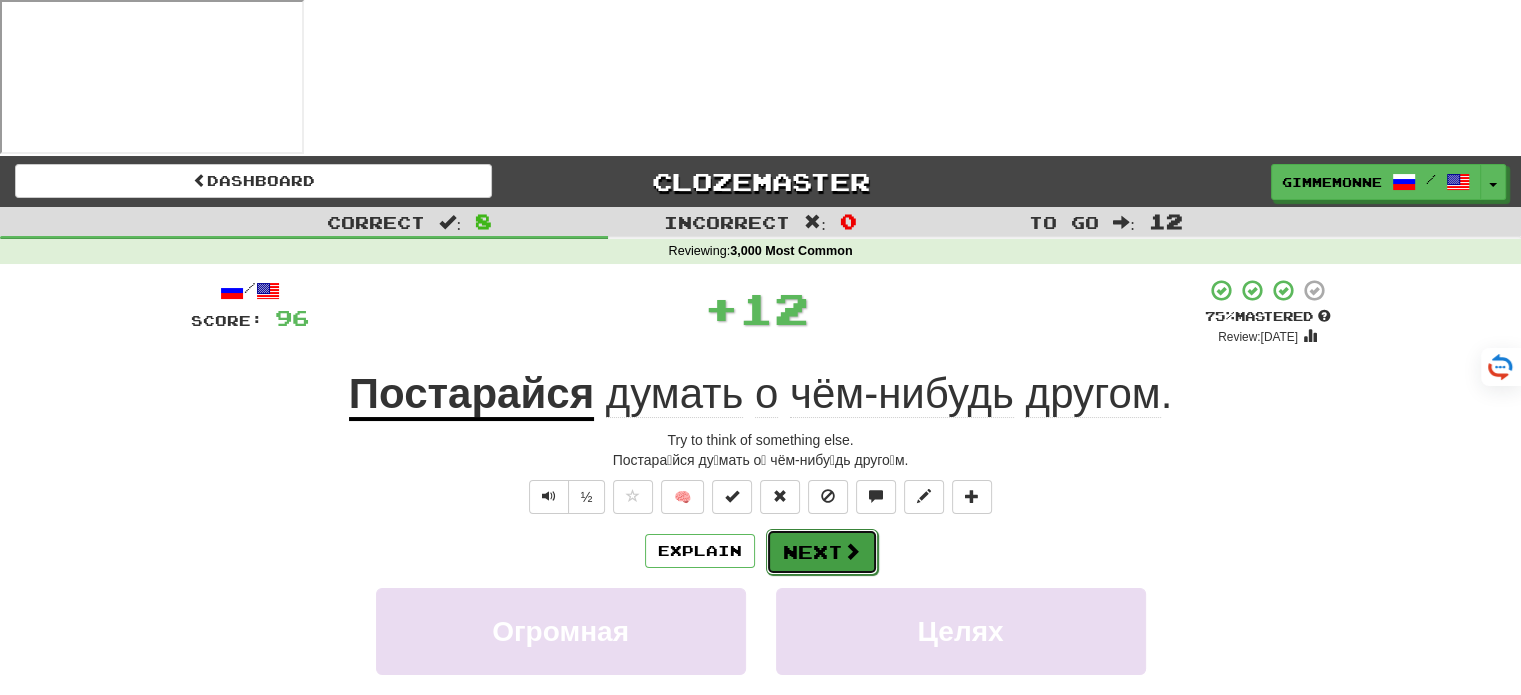 click on "Next" at bounding box center (822, 552) 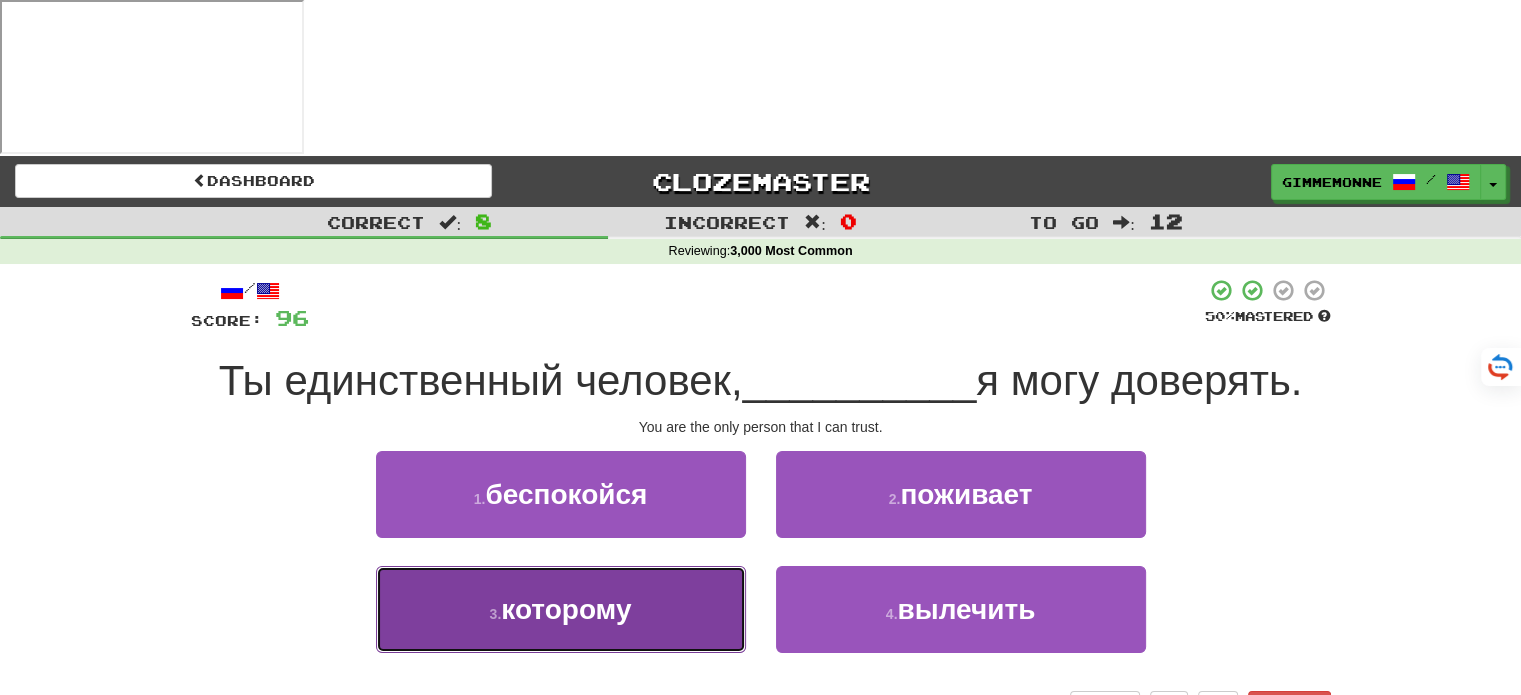click on "3 .  которому" at bounding box center (561, 609) 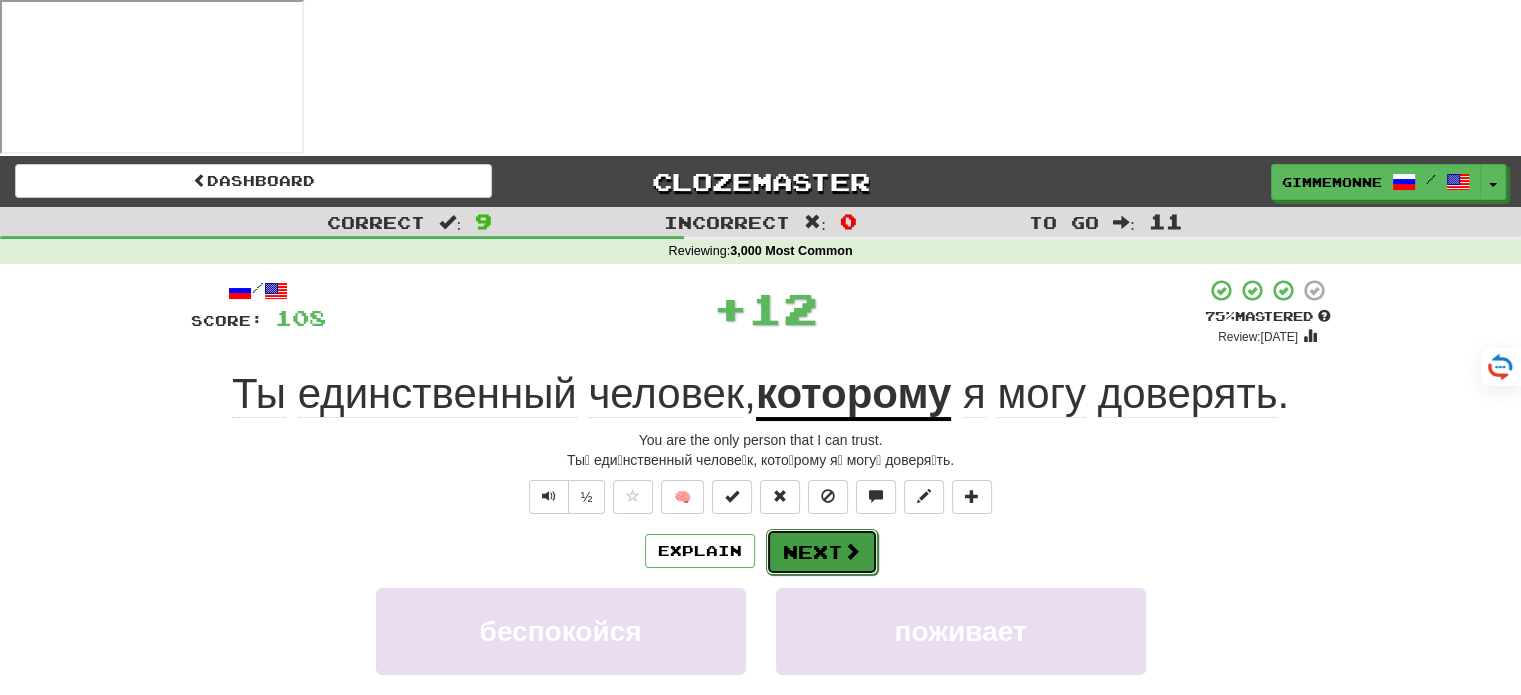 click on "Next" at bounding box center (822, 552) 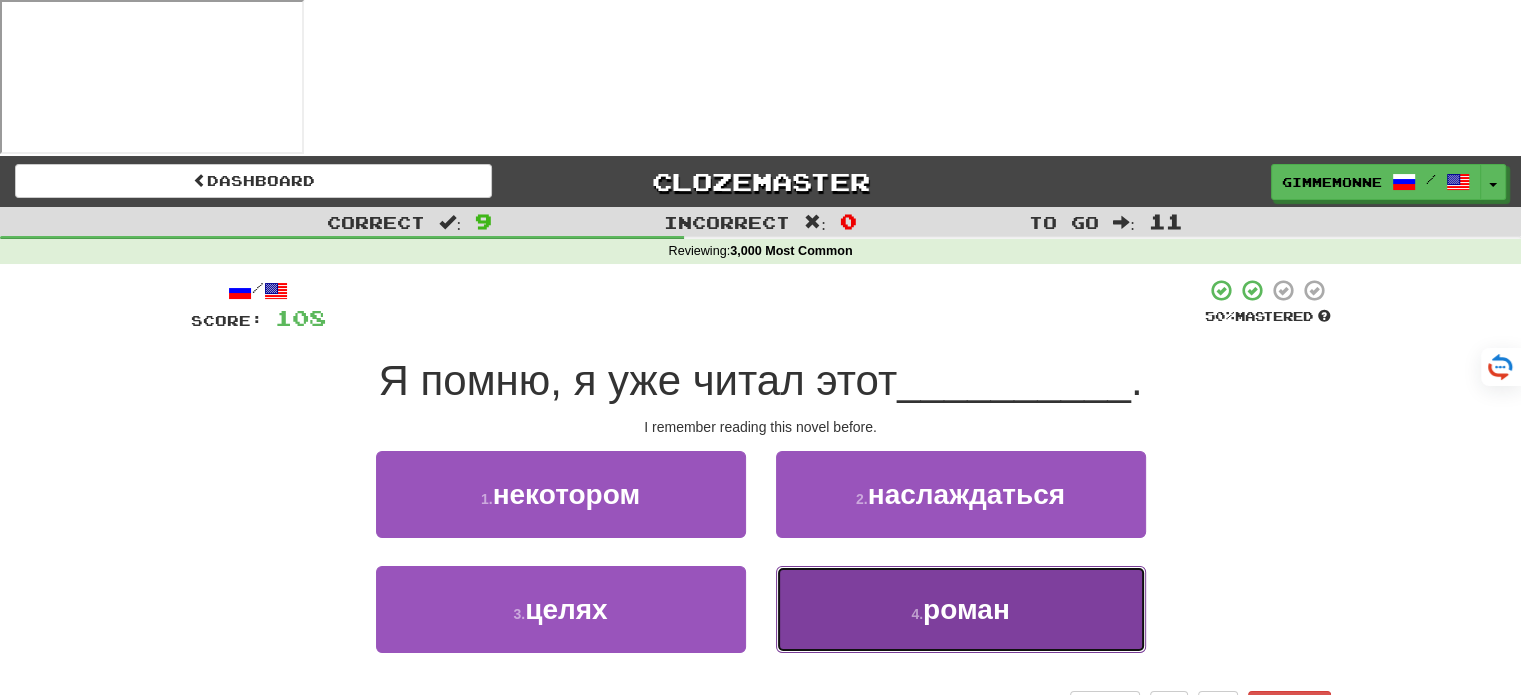 click on "4 .  роман" at bounding box center (961, 609) 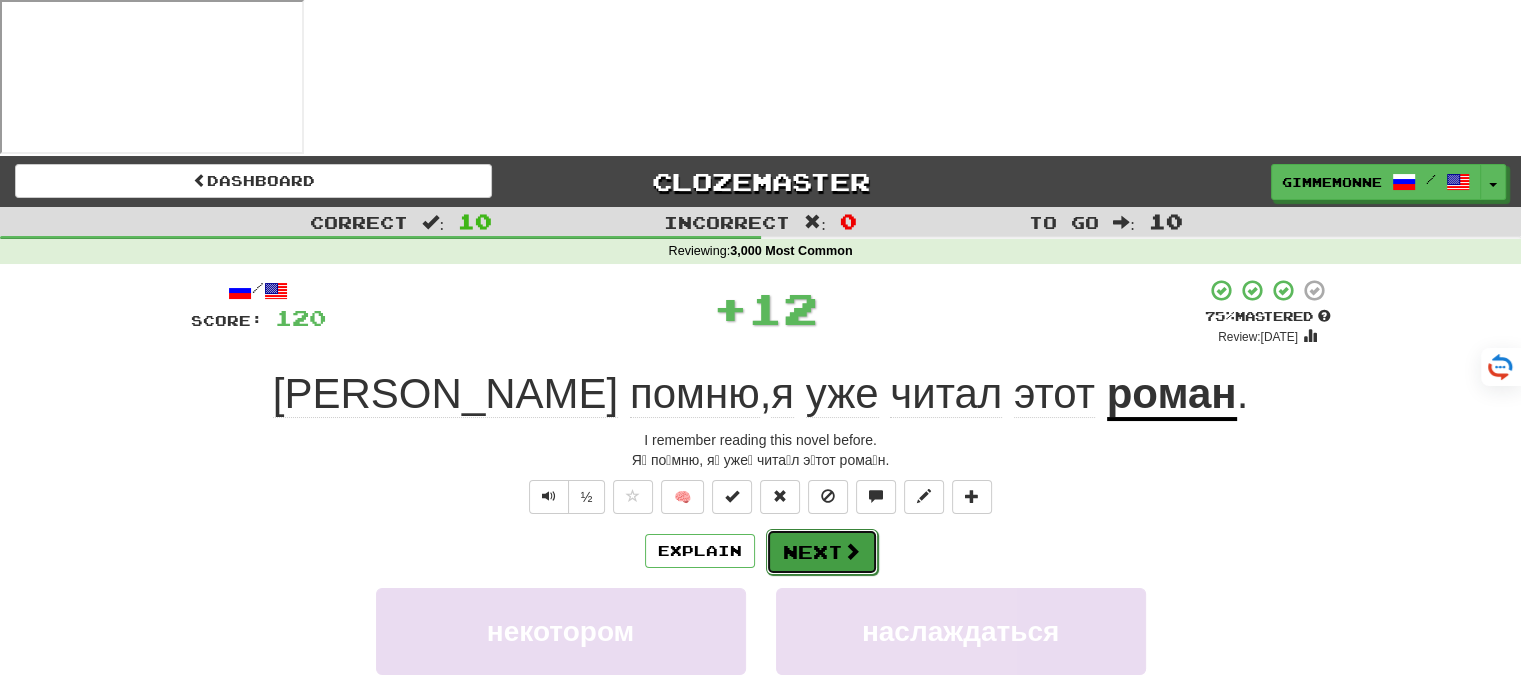 click on "Next" at bounding box center [822, 552] 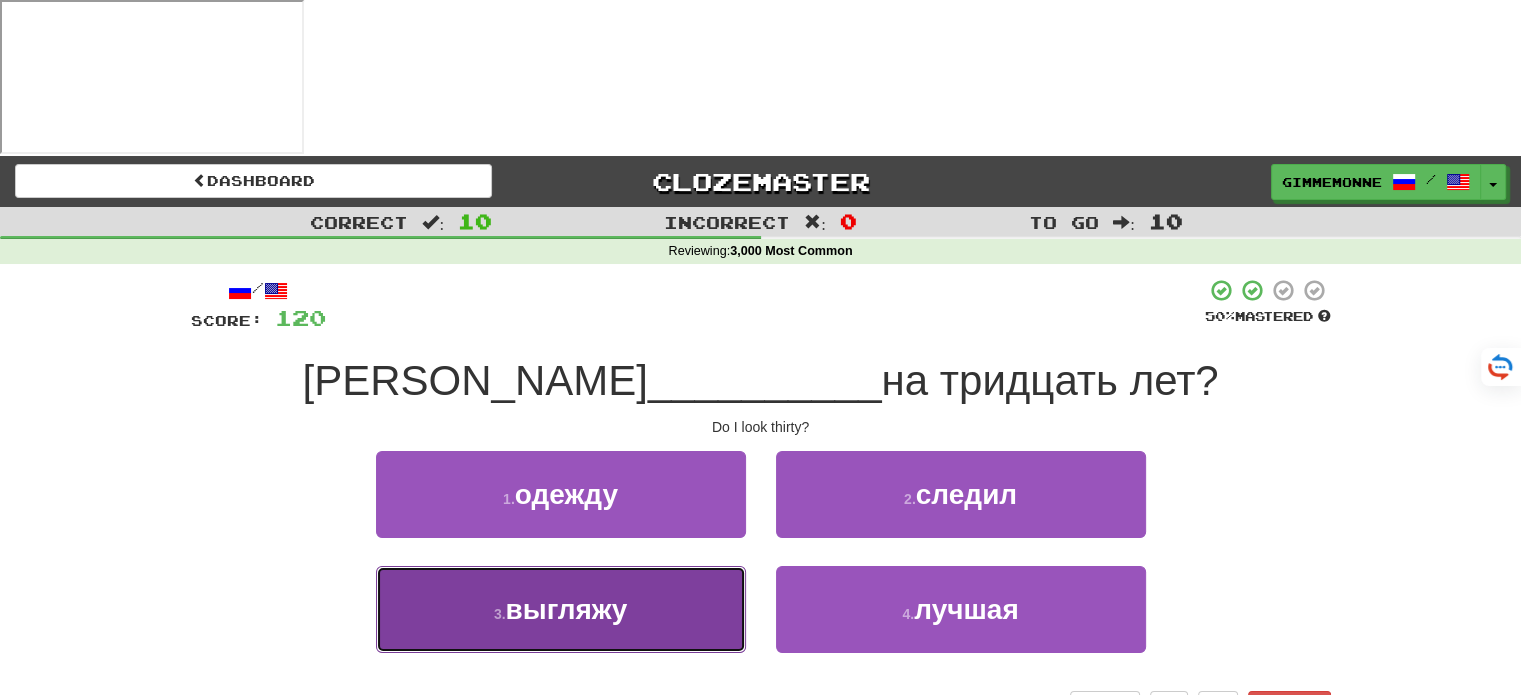 click on "3 .  выгляжу" at bounding box center [561, 609] 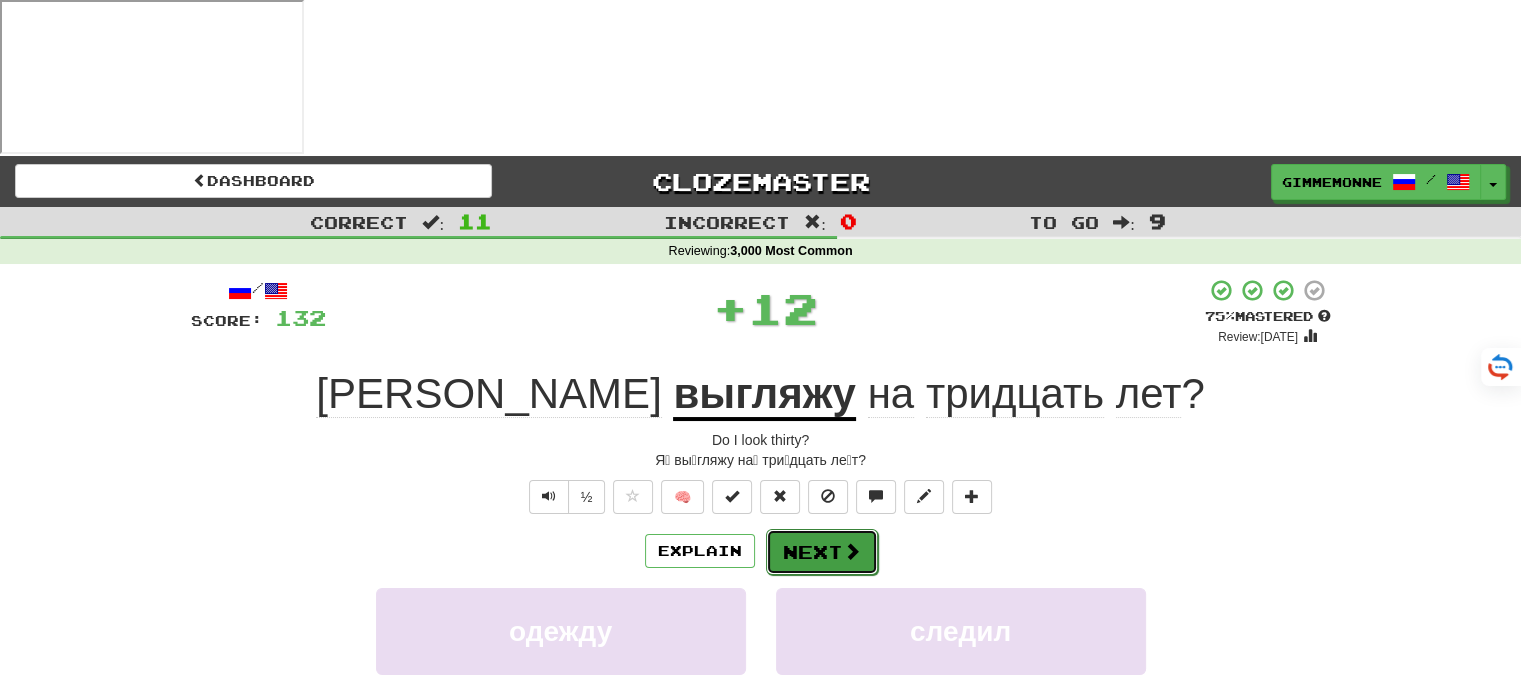click on "Next" at bounding box center (822, 552) 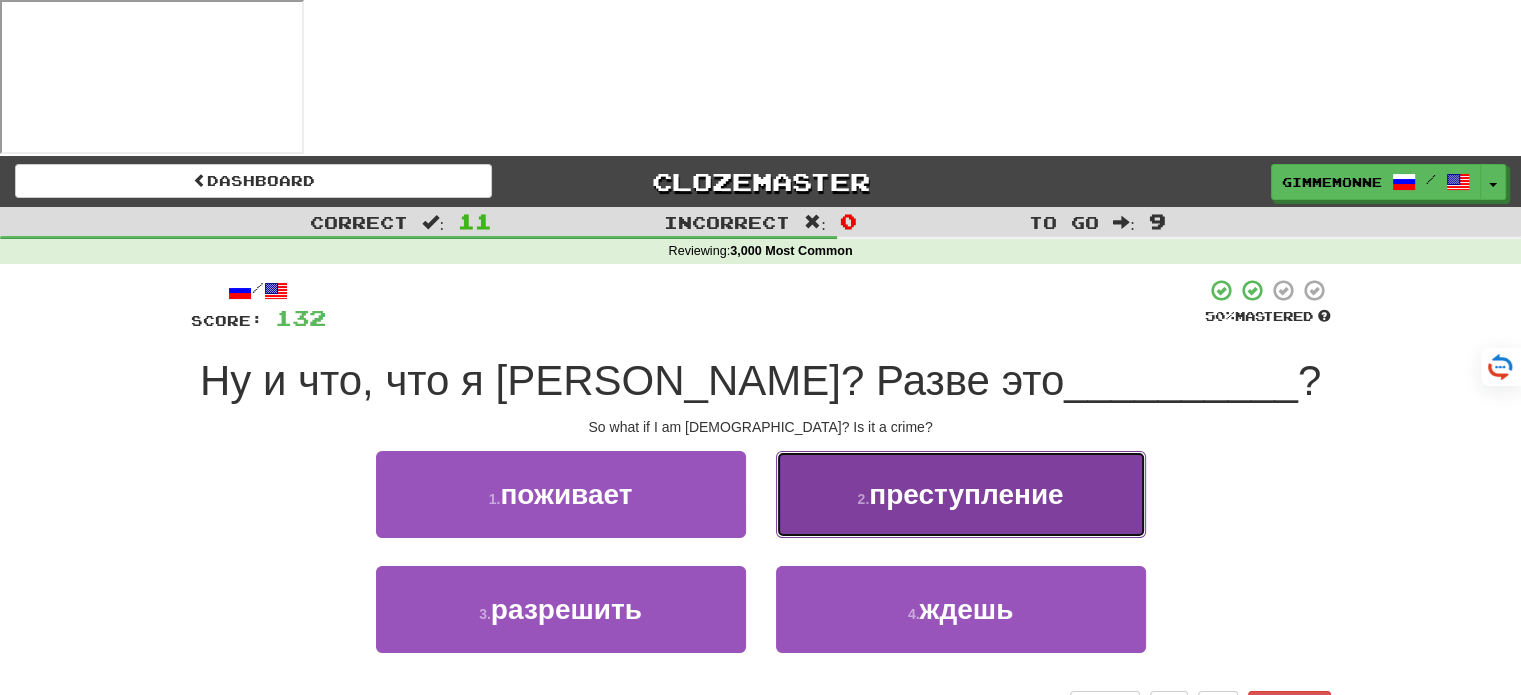 click on "2 .  преступление" at bounding box center (961, 494) 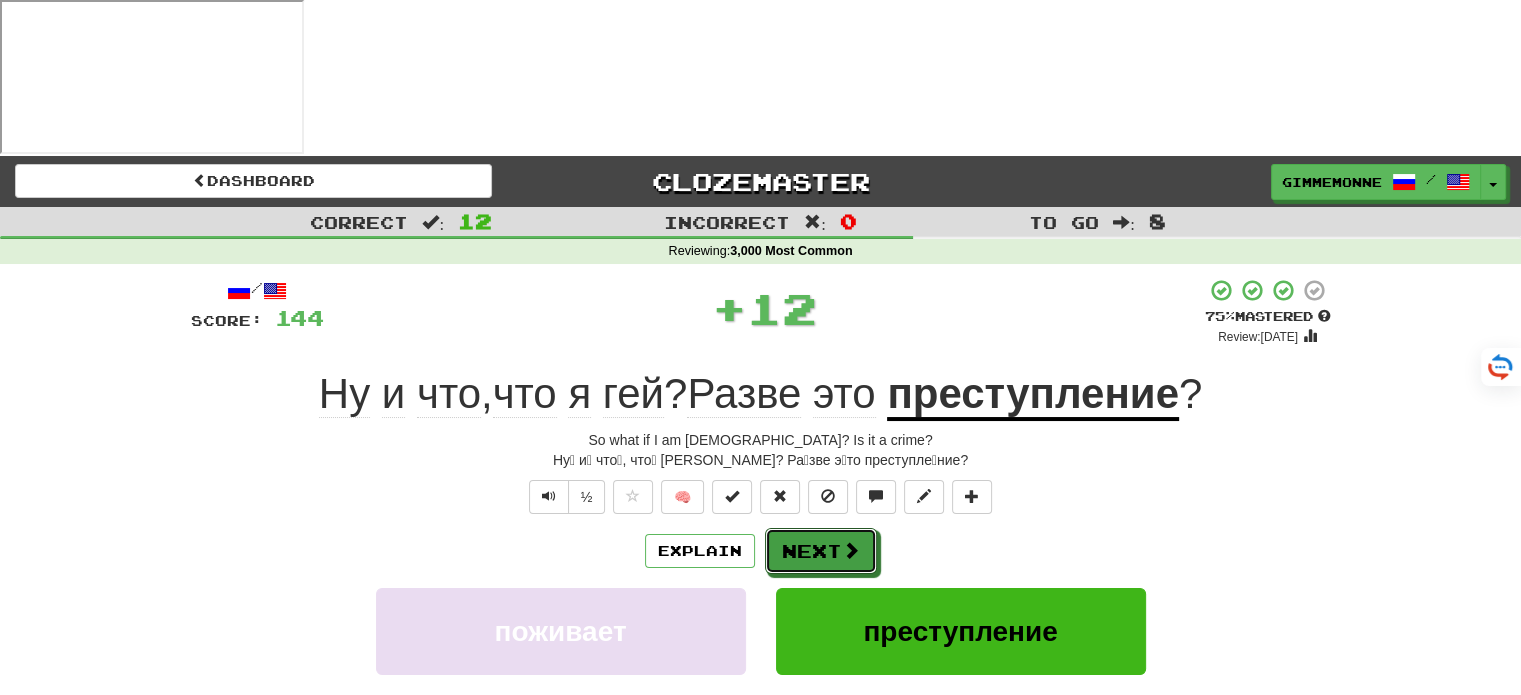 click on "Next" at bounding box center [821, 551] 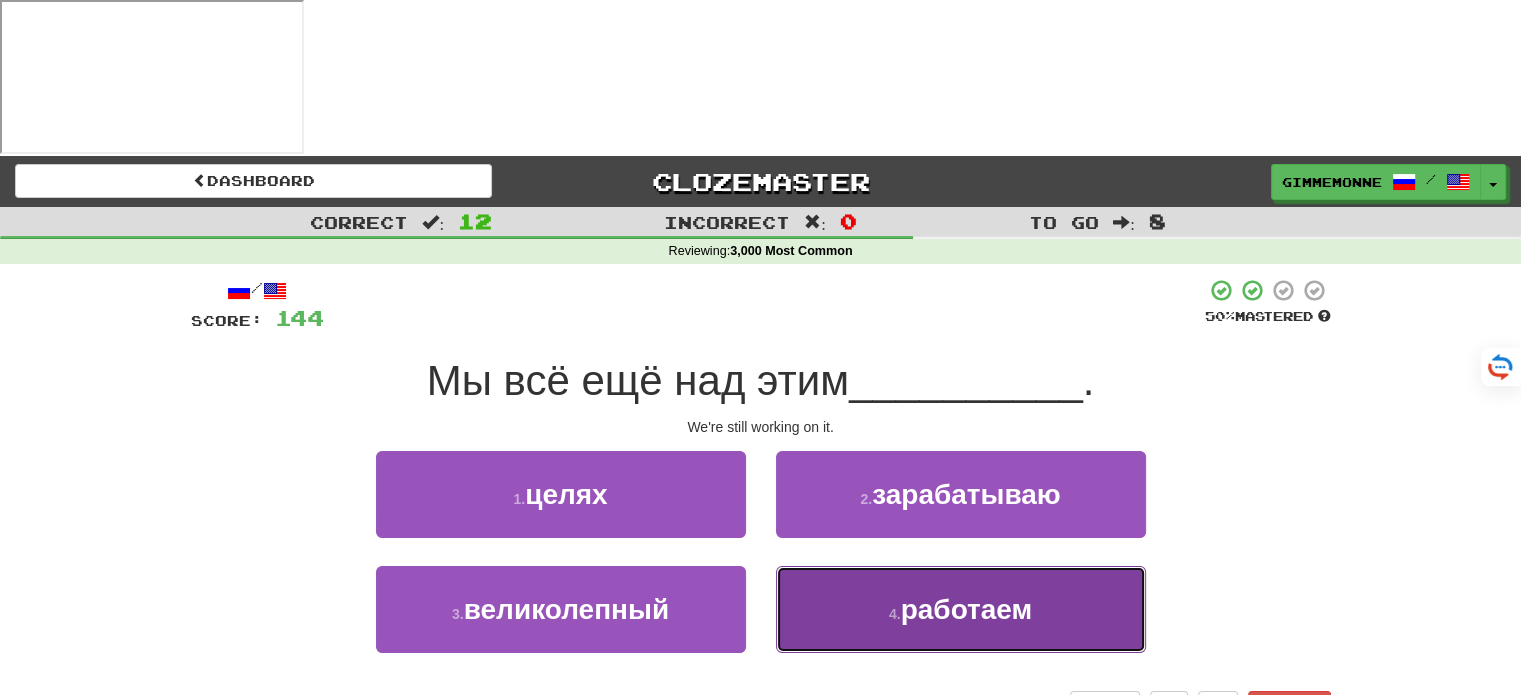 click on "4 .  работаем" at bounding box center [961, 609] 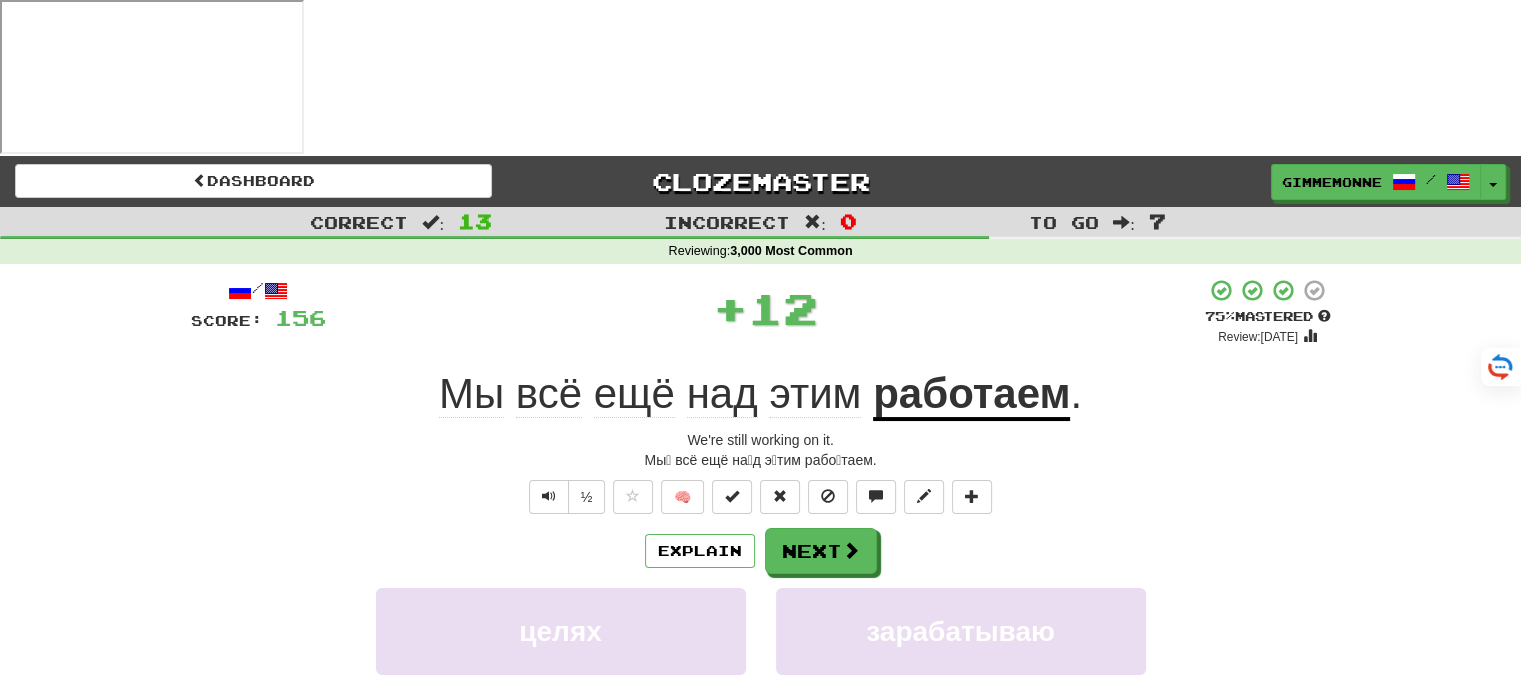 click on "Explain Next целях зарабатываю великолепный работаем Learn more: целях зарабатываю великолепный работаем" at bounding box center (761, 688) 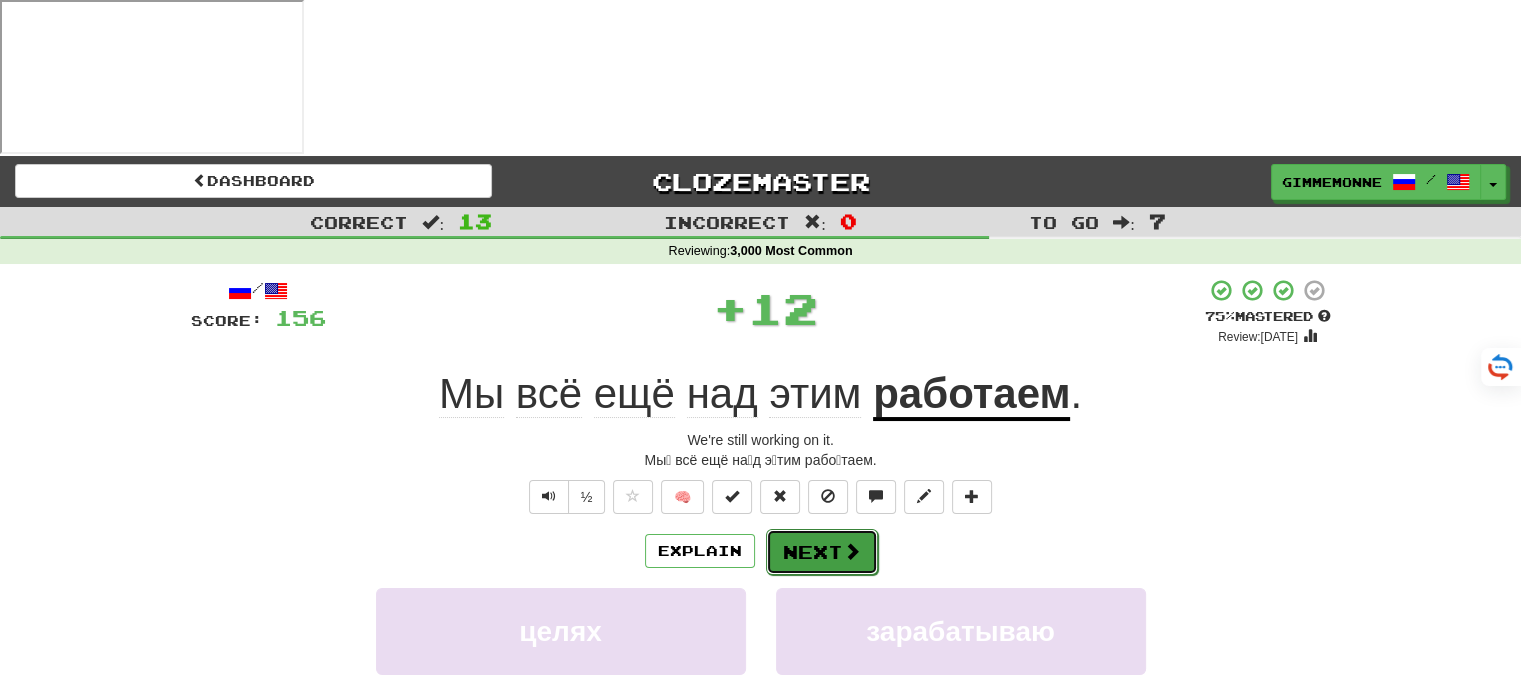 click on "Next" at bounding box center (822, 552) 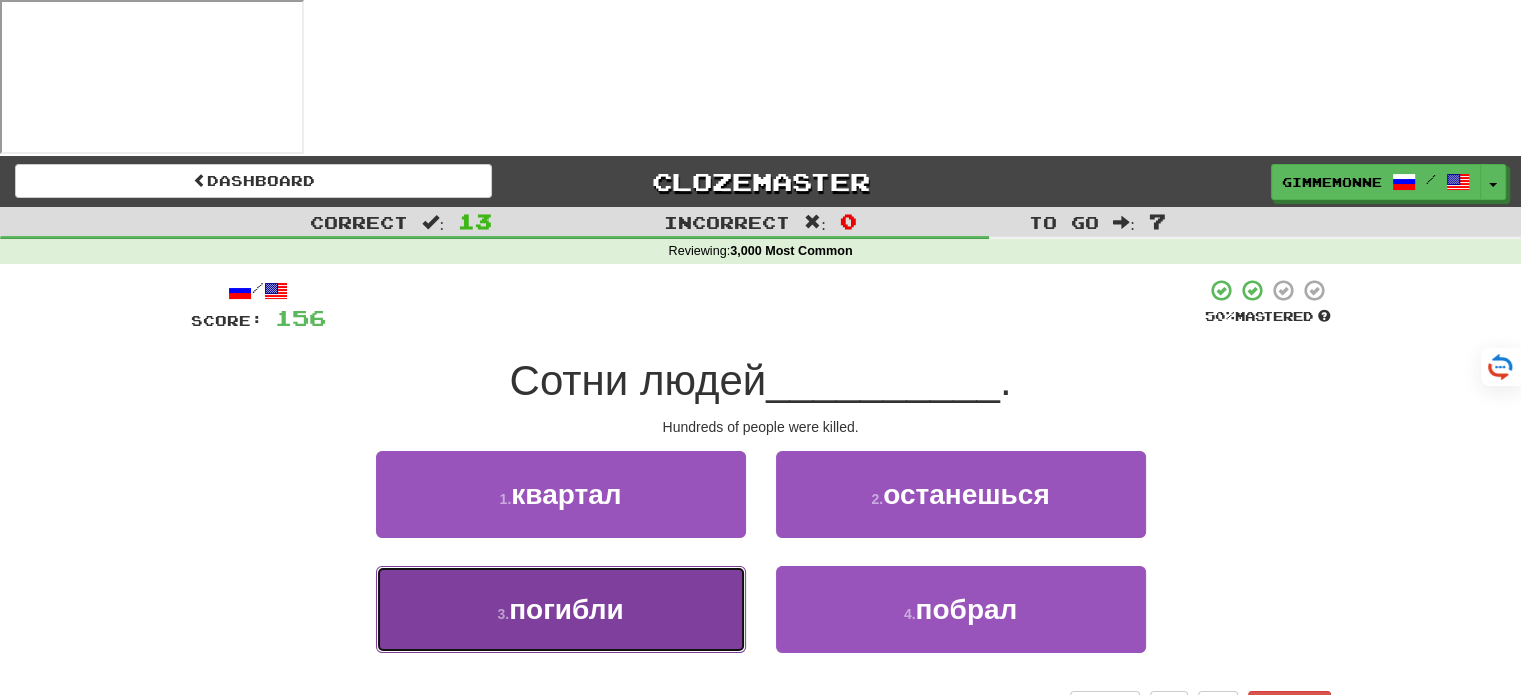 click on "3 .  погибли" at bounding box center (561, 609) 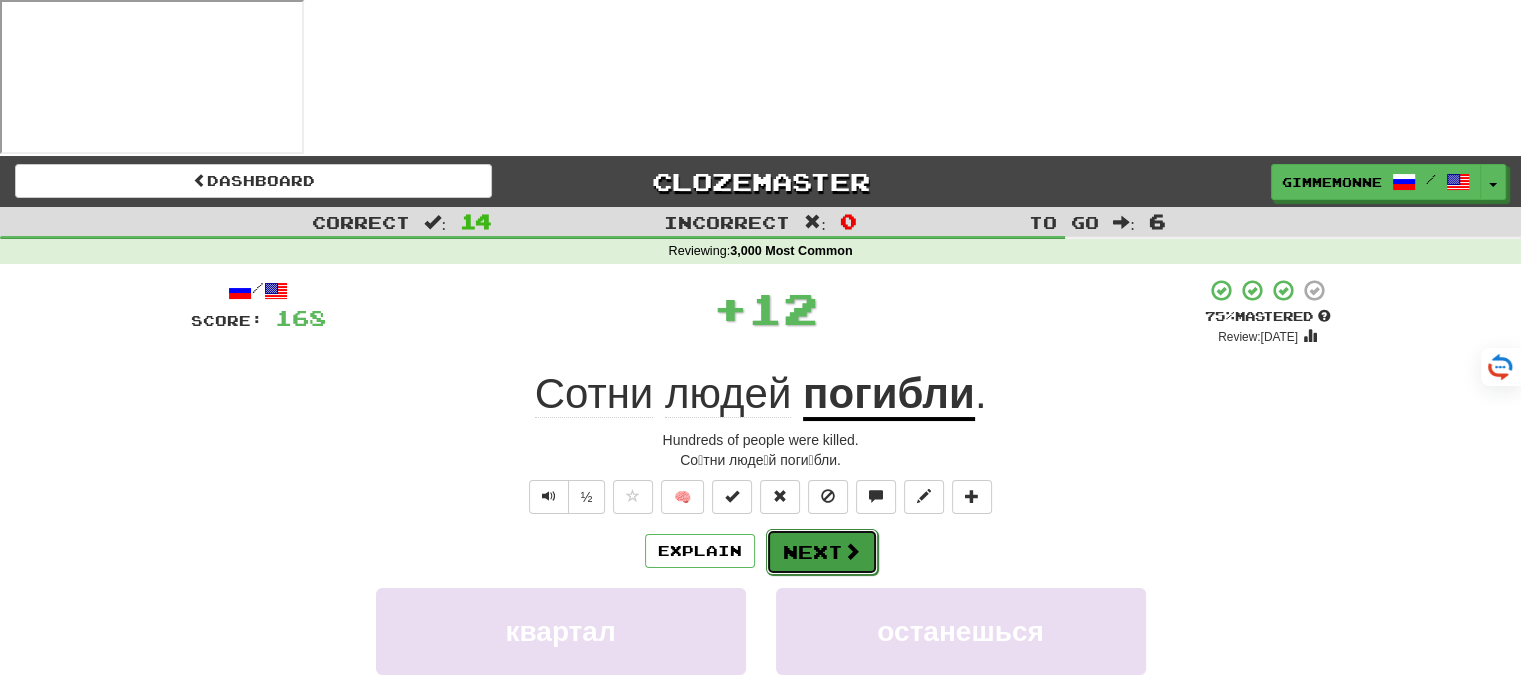 click on "Next" at bounding box center (822, 552) 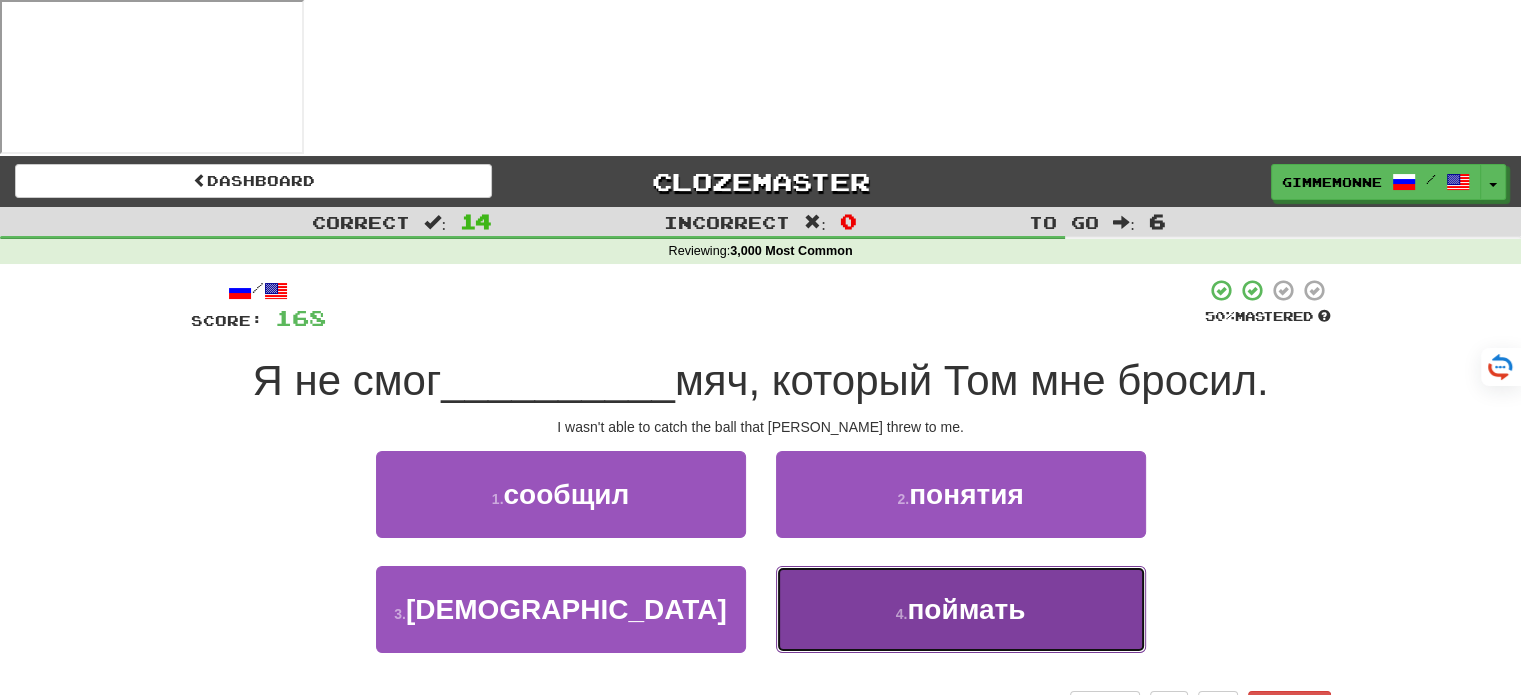 click on "поймать" at bounding box center [966, 609] 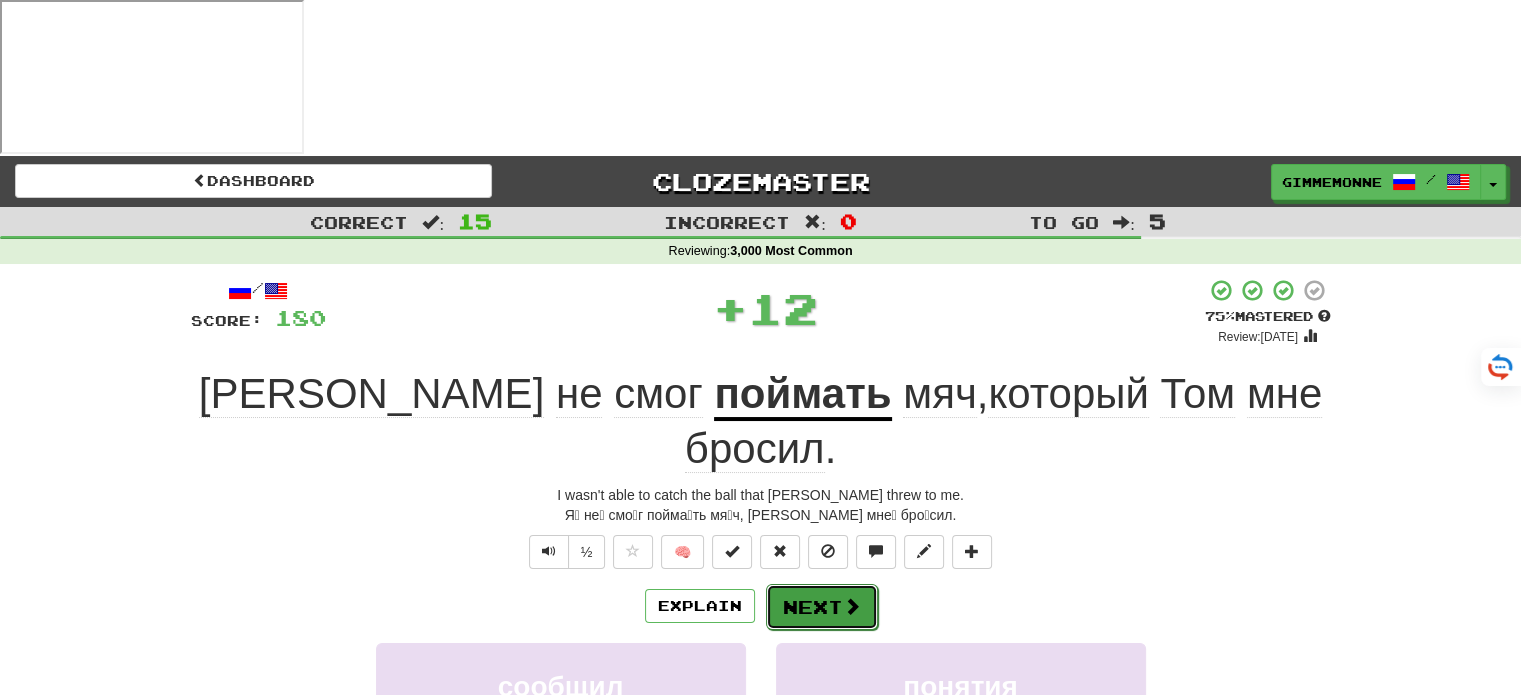 click on "Next" at bounding box center [822, 607] 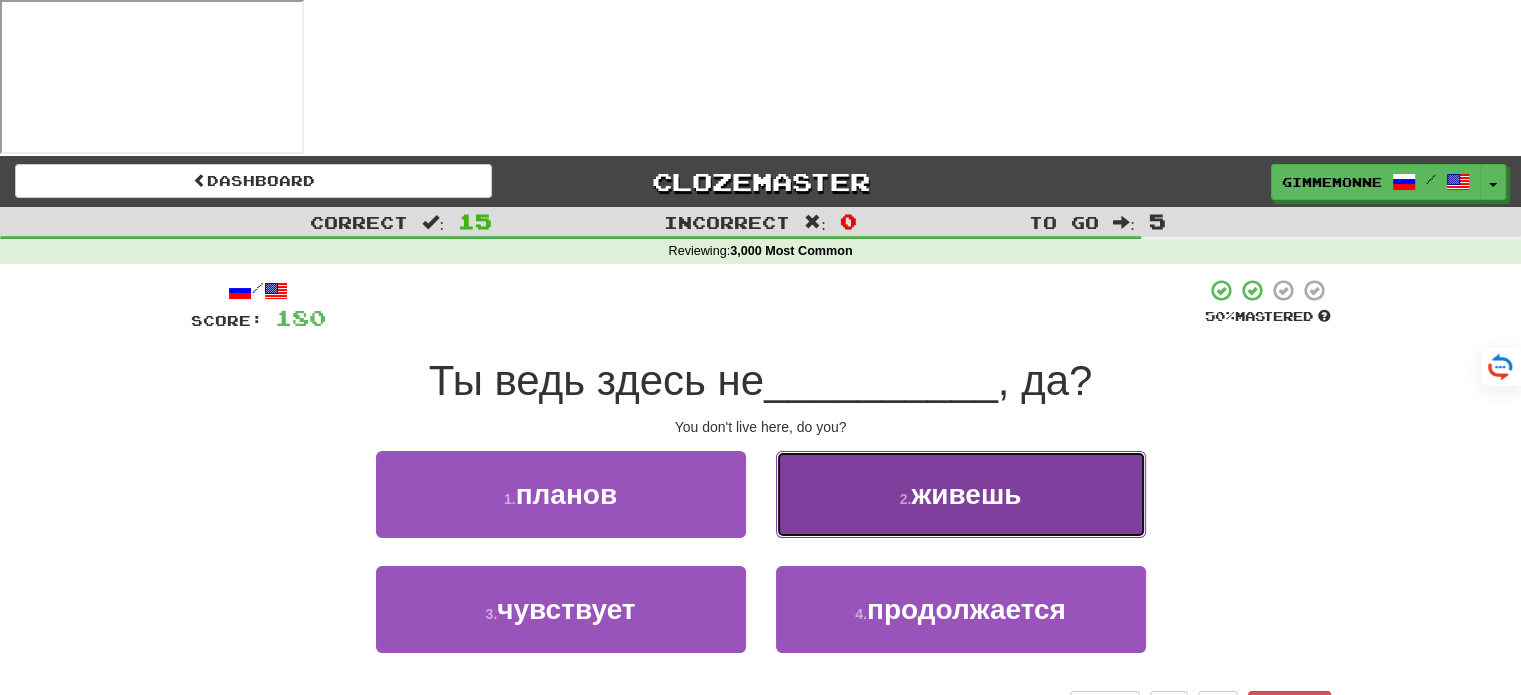 click on "живешь" at bounding box center [966, 494] 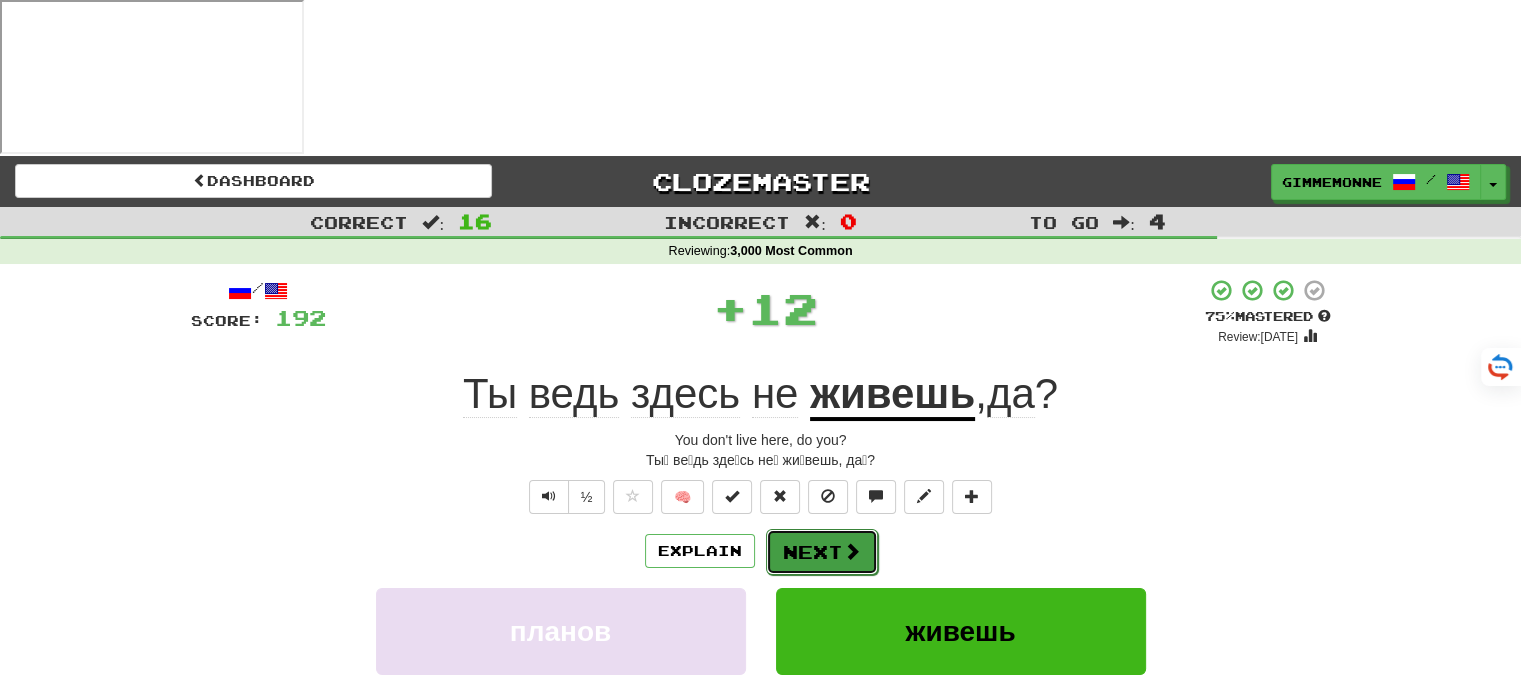 click on "Next" at bounding box center [822, 552] 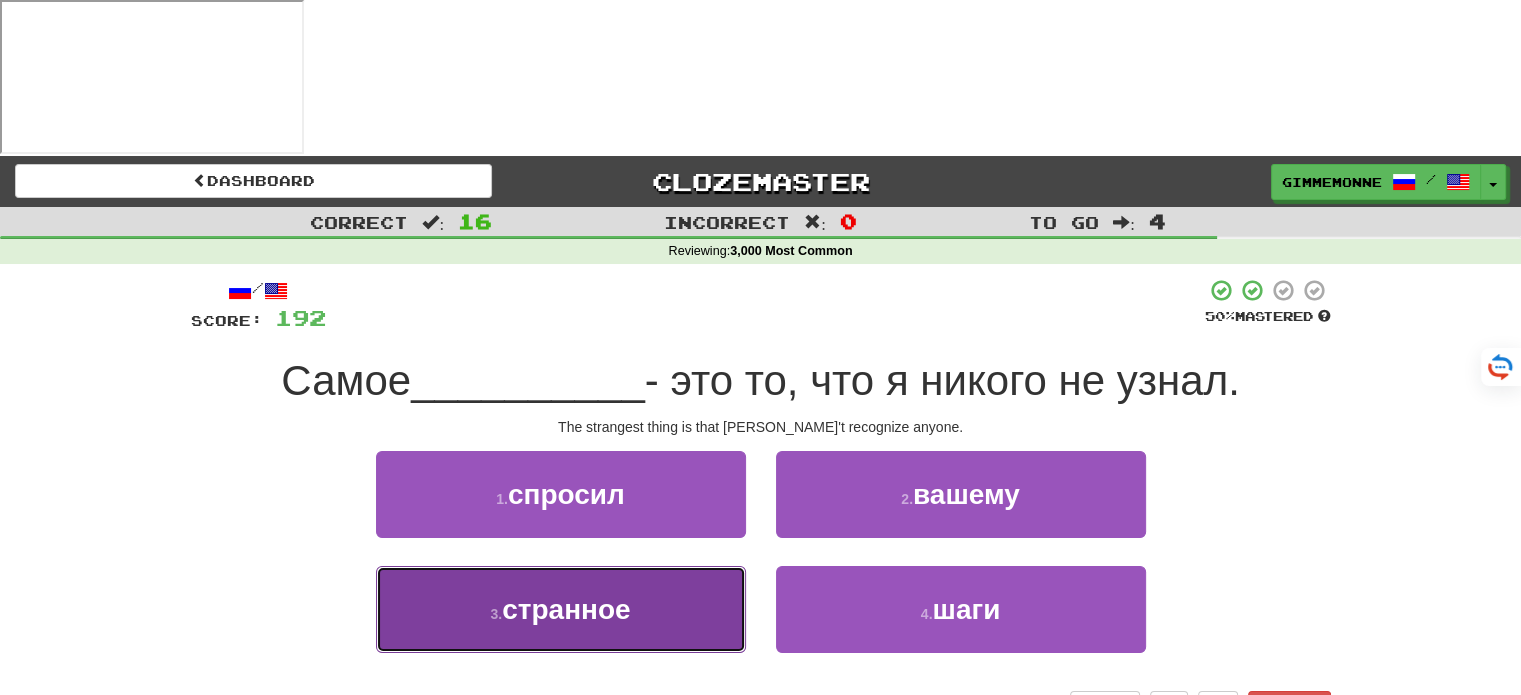 click on "3 .  странное" at bounding box center [561, 609] 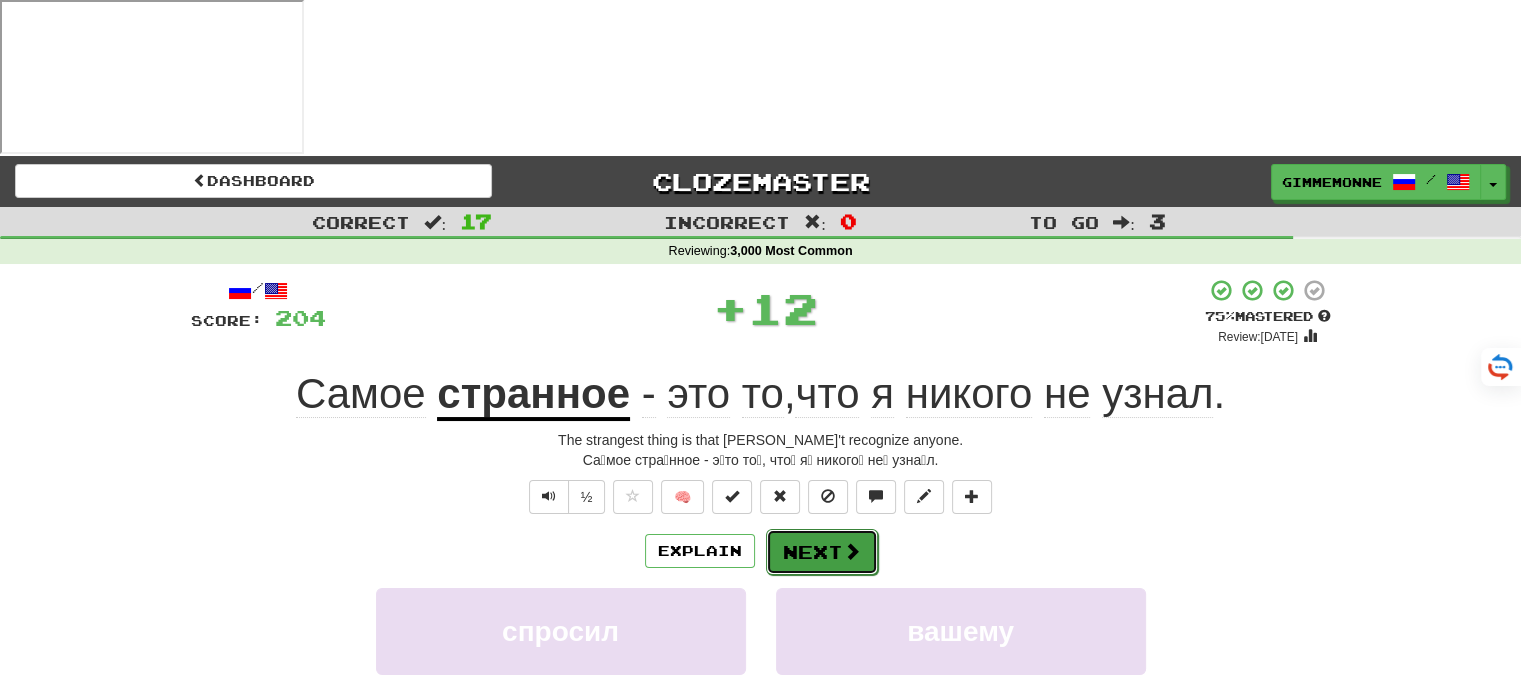 click on "Next" at bounding box center (822, 552) 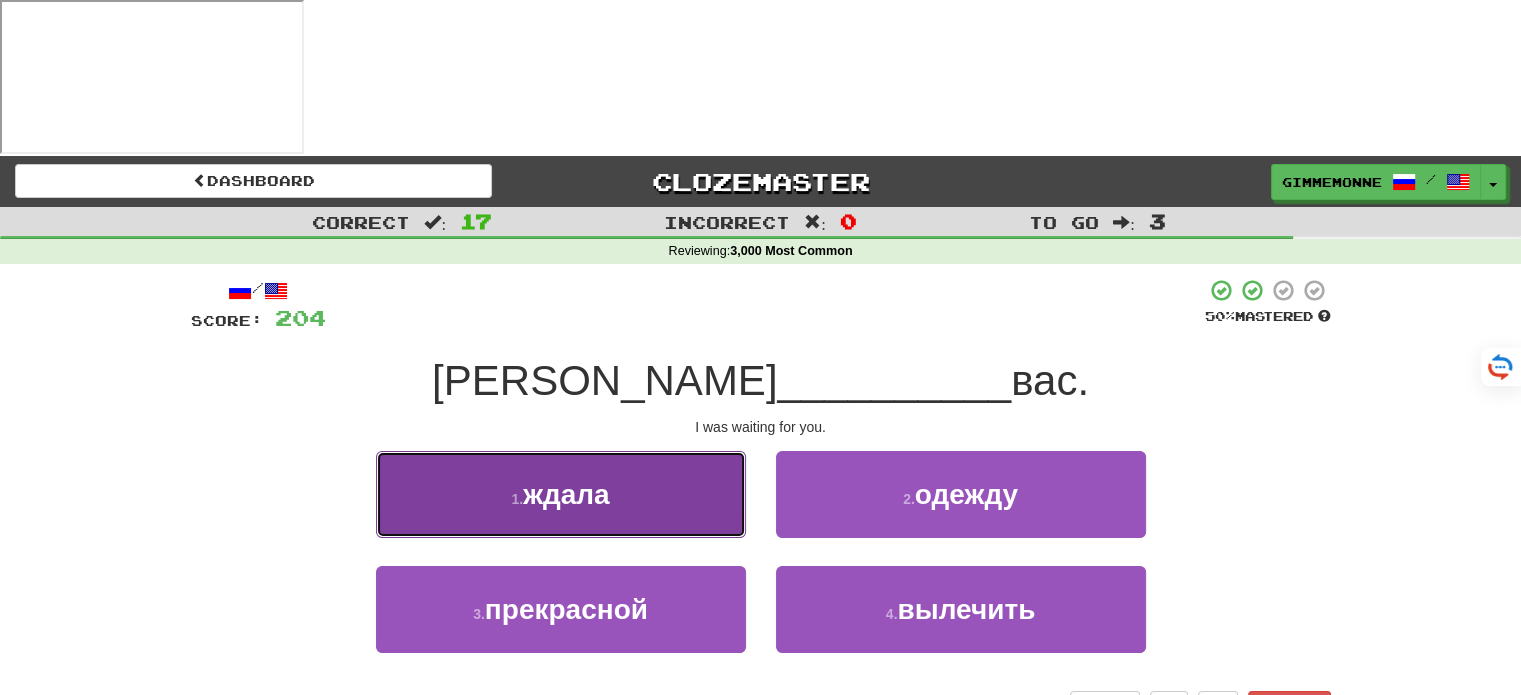 click on "1 .  ждала" at bounding box center (561, 494) 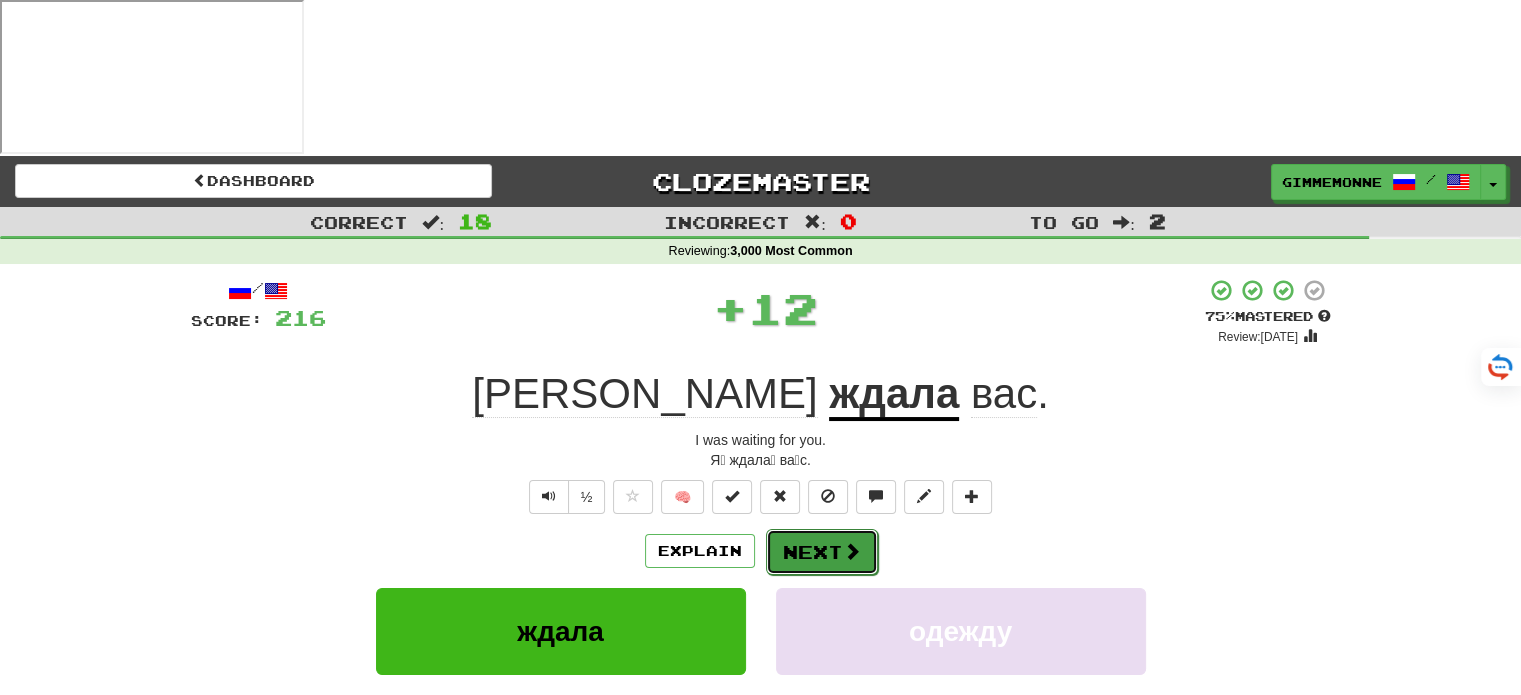 click on "Next" at bounding box center (822, 552) 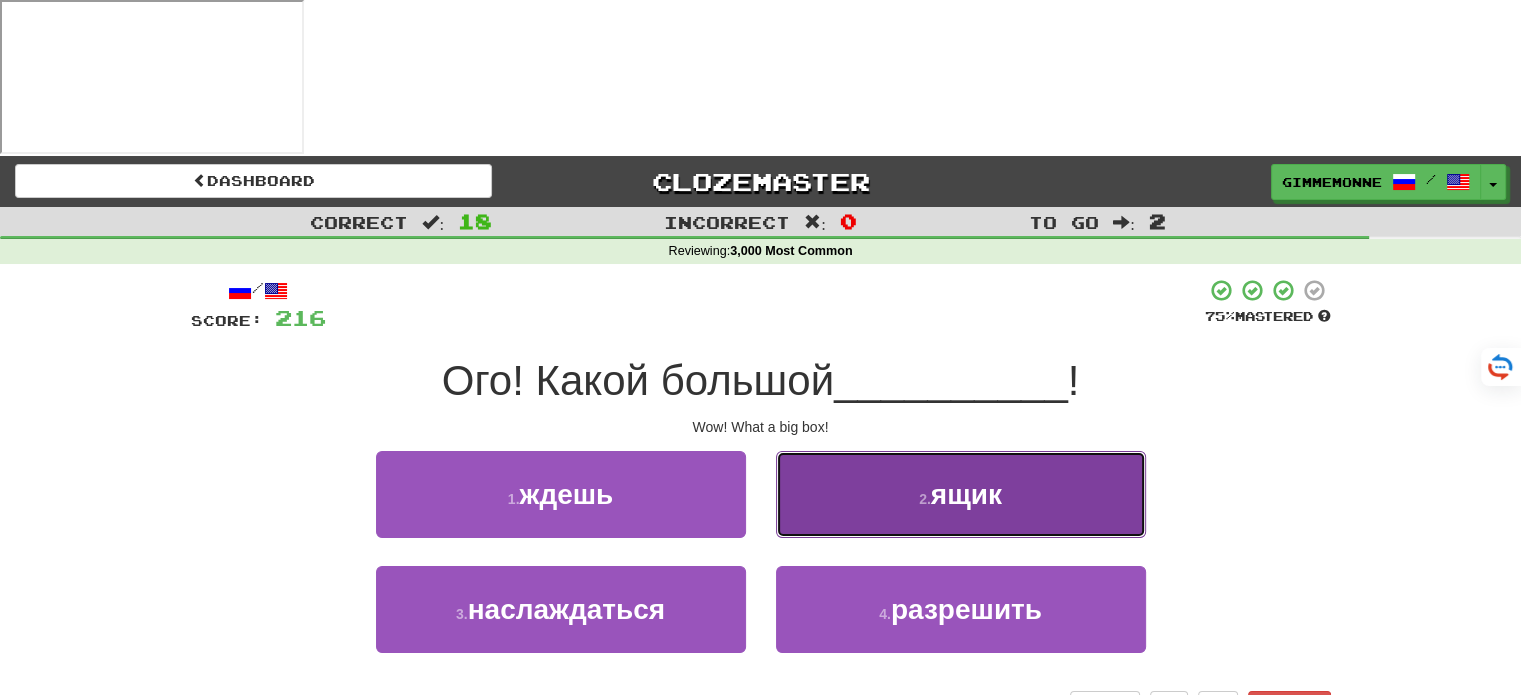 click on "2 .  ящик" at bounding box center [961, 494] 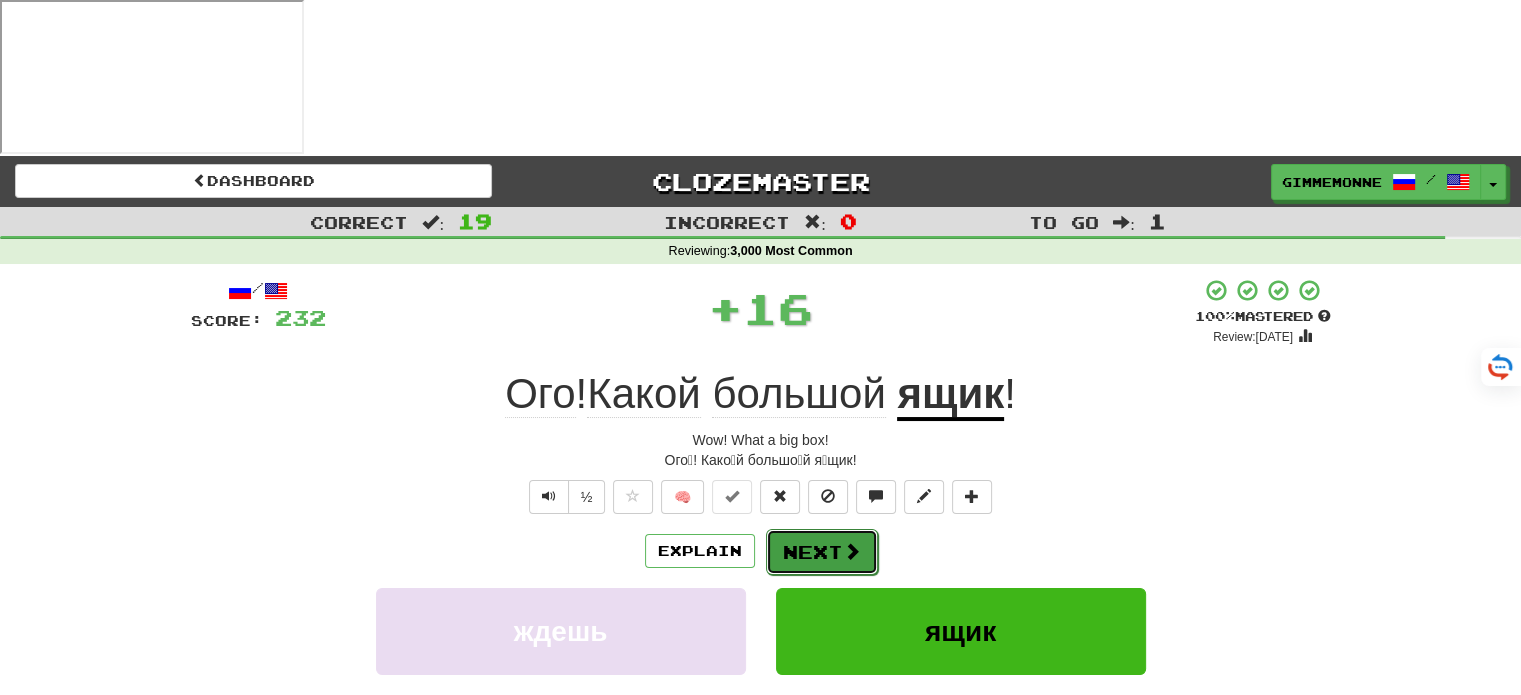 click at bounding box center (852, 551) 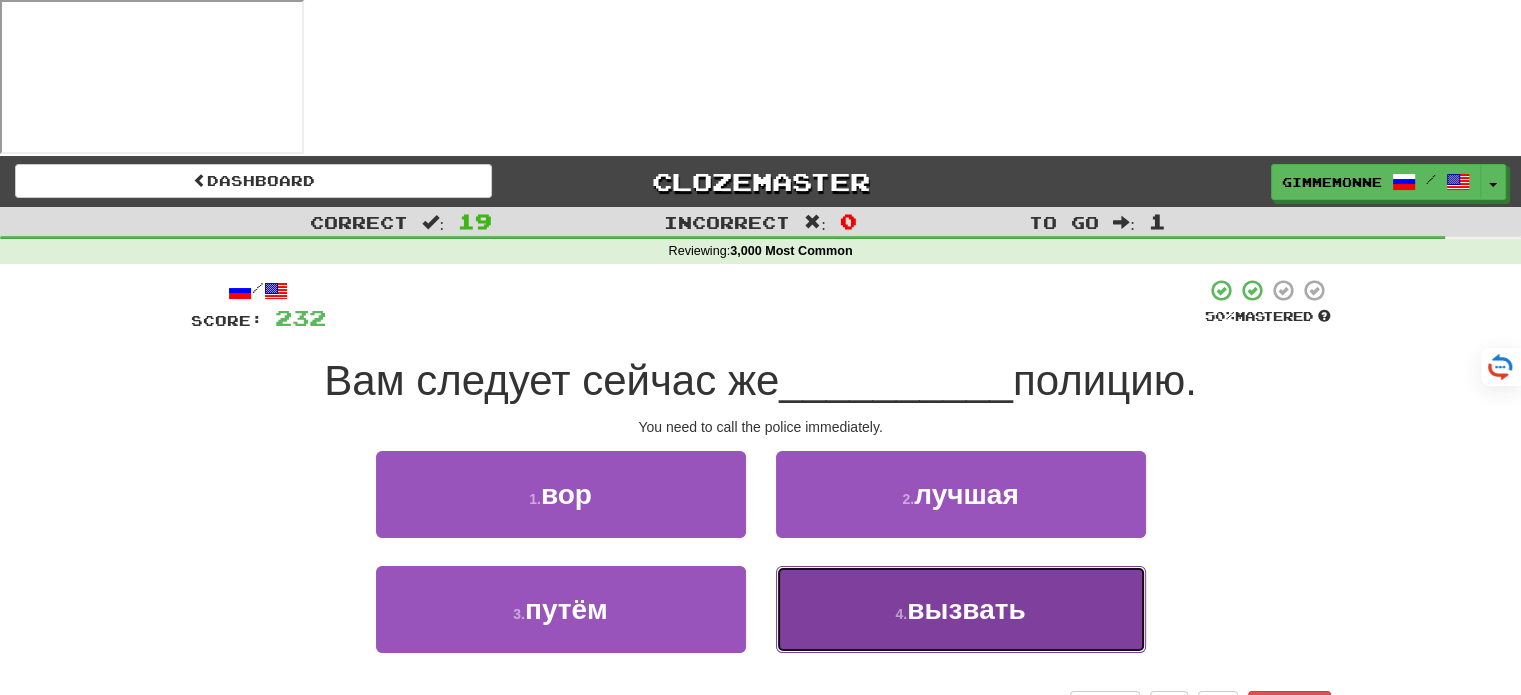 click on "4 .  вызвать" at bounding box center (961, 609) 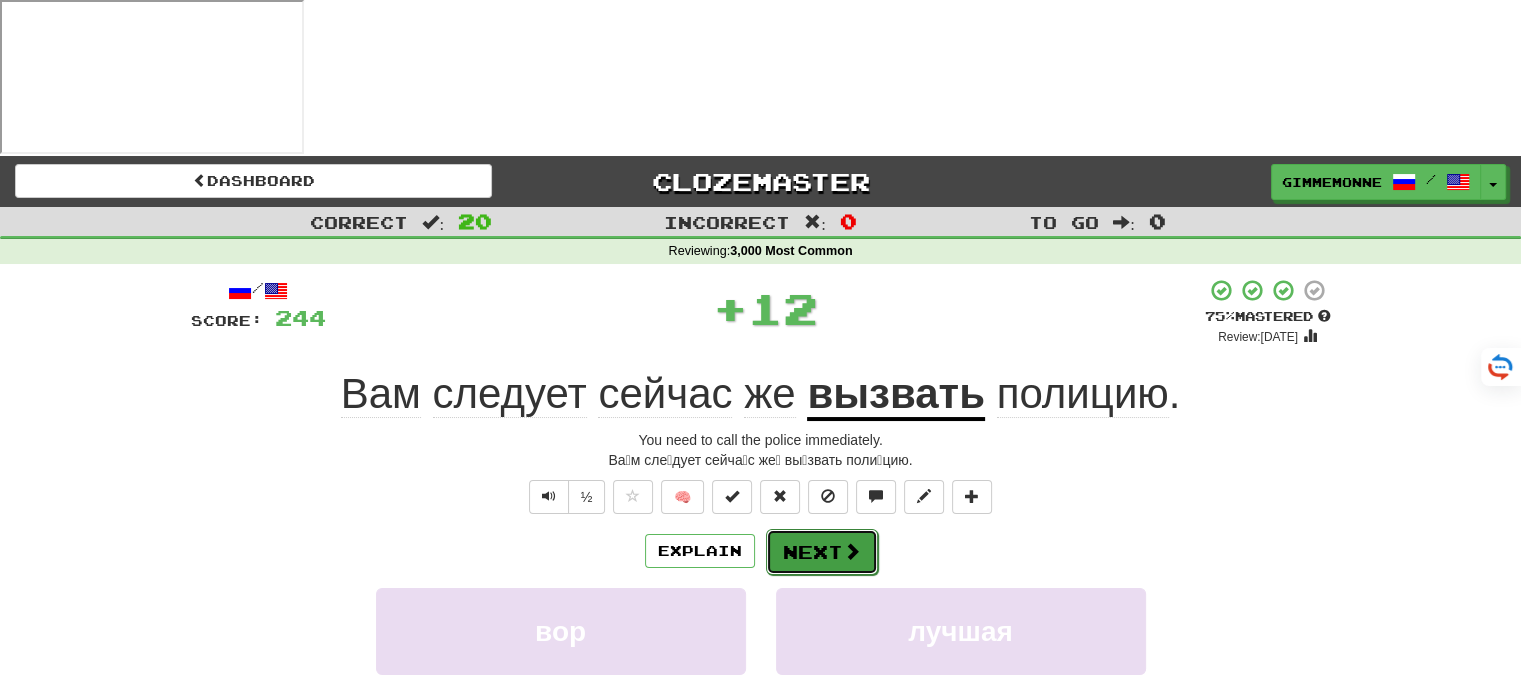 click on "Next" at bounding box center [822, 552] 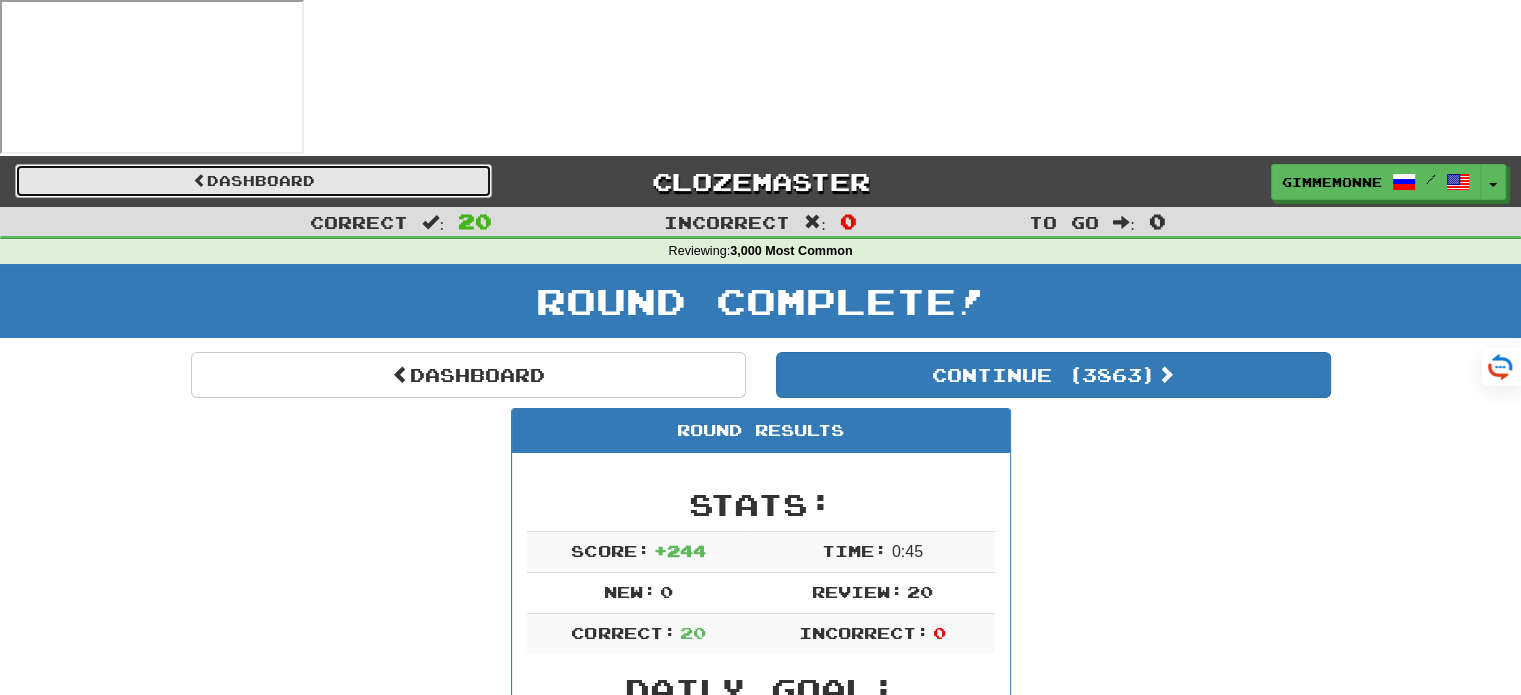click on "Dashboard" at bounding box center (253, 181) 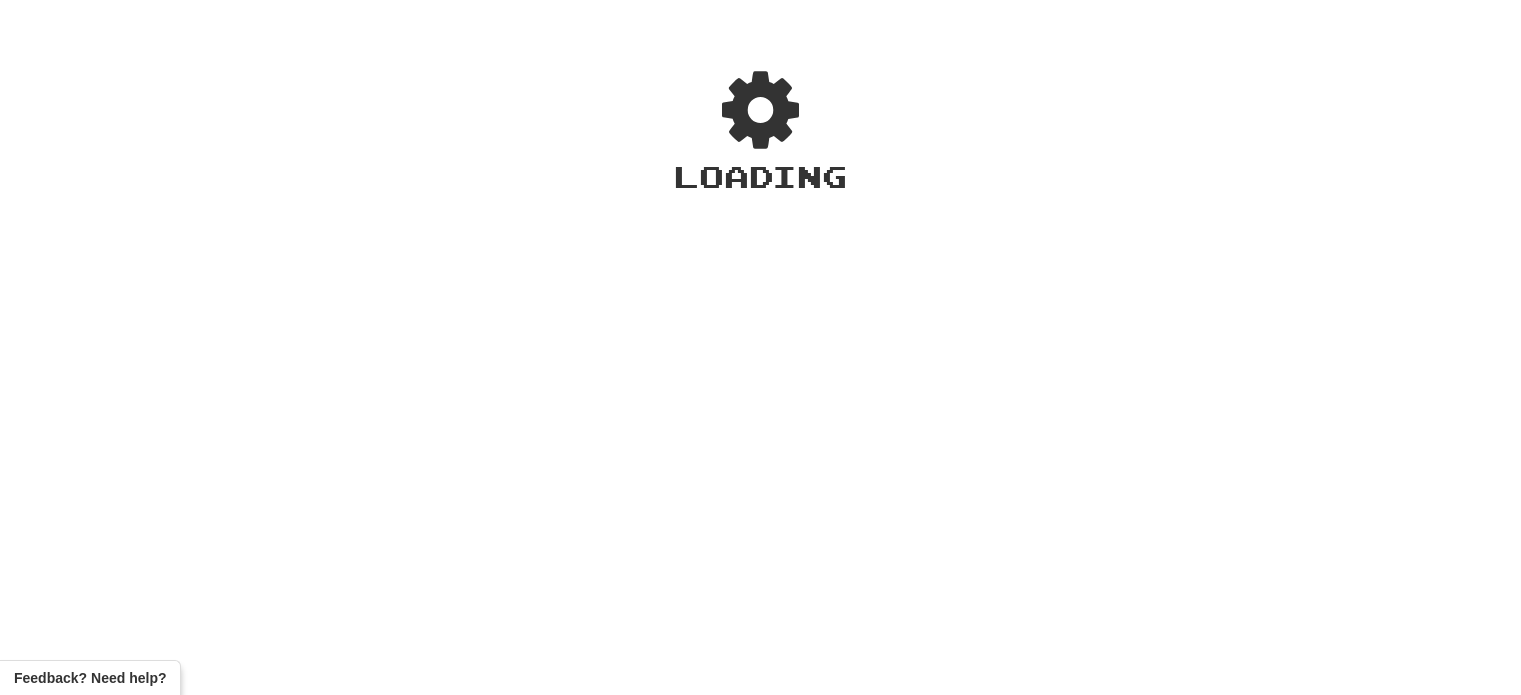 scroll, scrollTop: 0, scrollLeft: 0, axis: both 